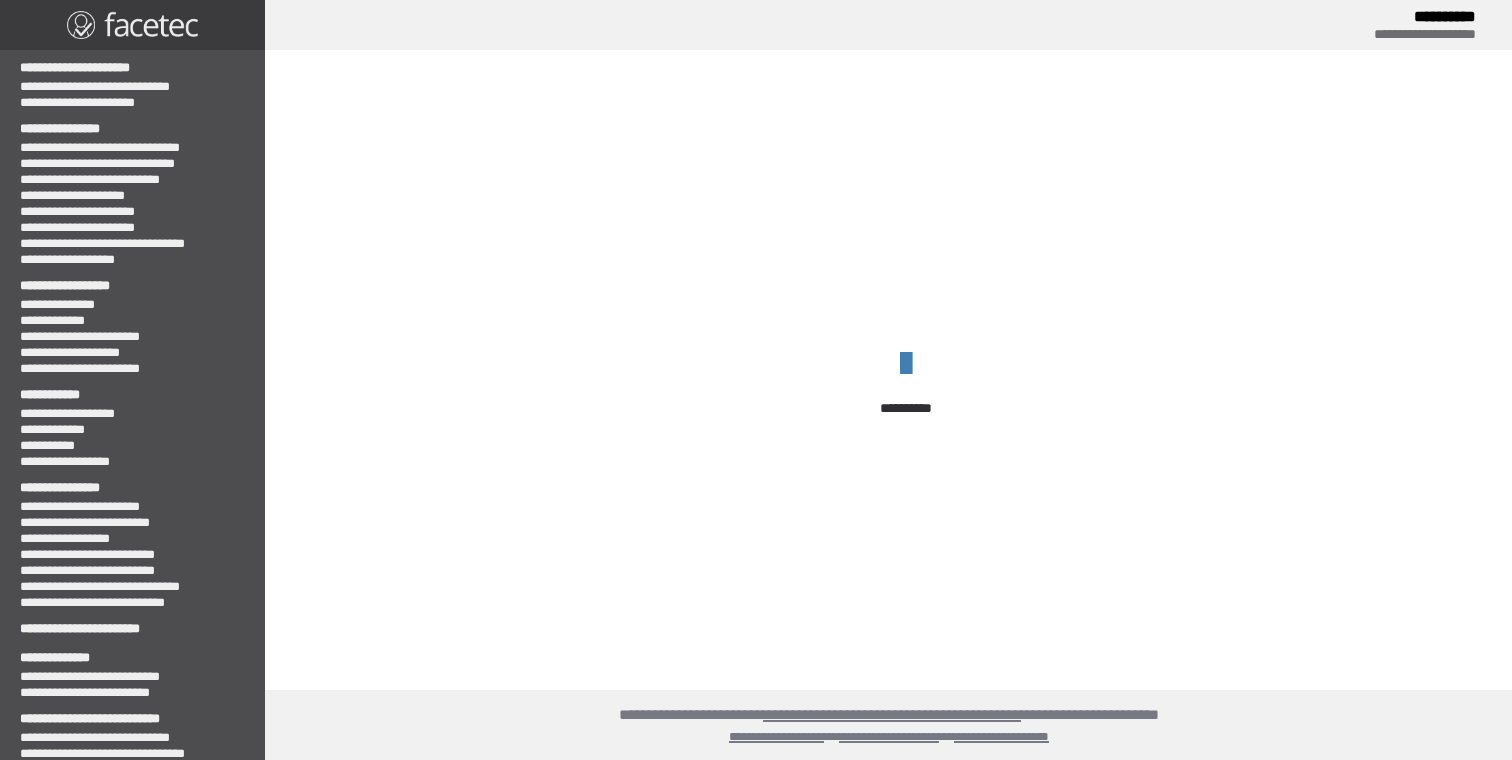 scroll, scrollTop: 0, scrollLeft: 0, axis: both 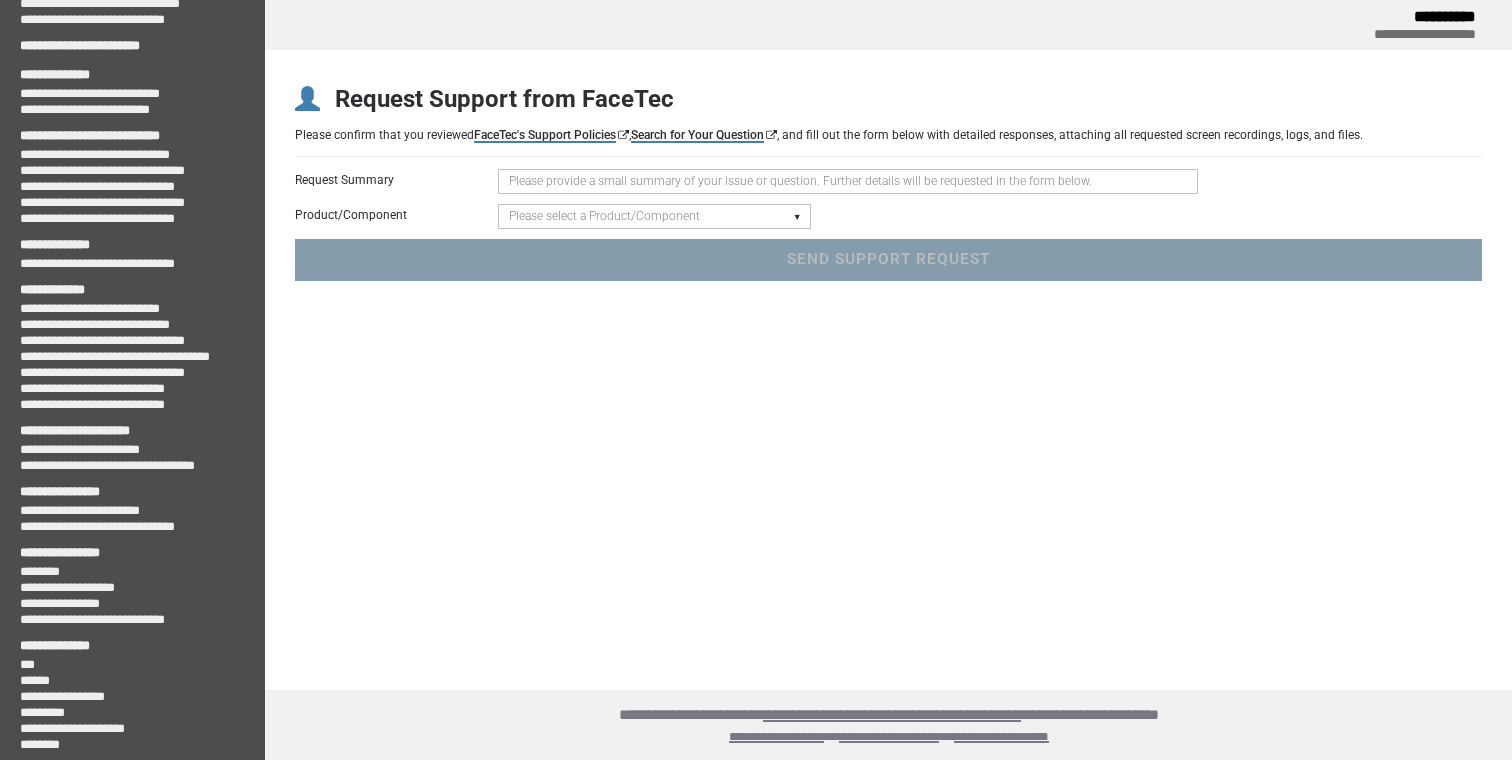 click on "Please select a Product/Component Device SDK (Android, iOS, Browser) Server SDK Dashboard SDK 3D Liveness & Matching ID Scan - Compatibility, Behavior, OCR, Barcode, NFC UR Codes - Biometric Barcodes Specific Features Access Request Account & Application" at bounding box center [654, 216] 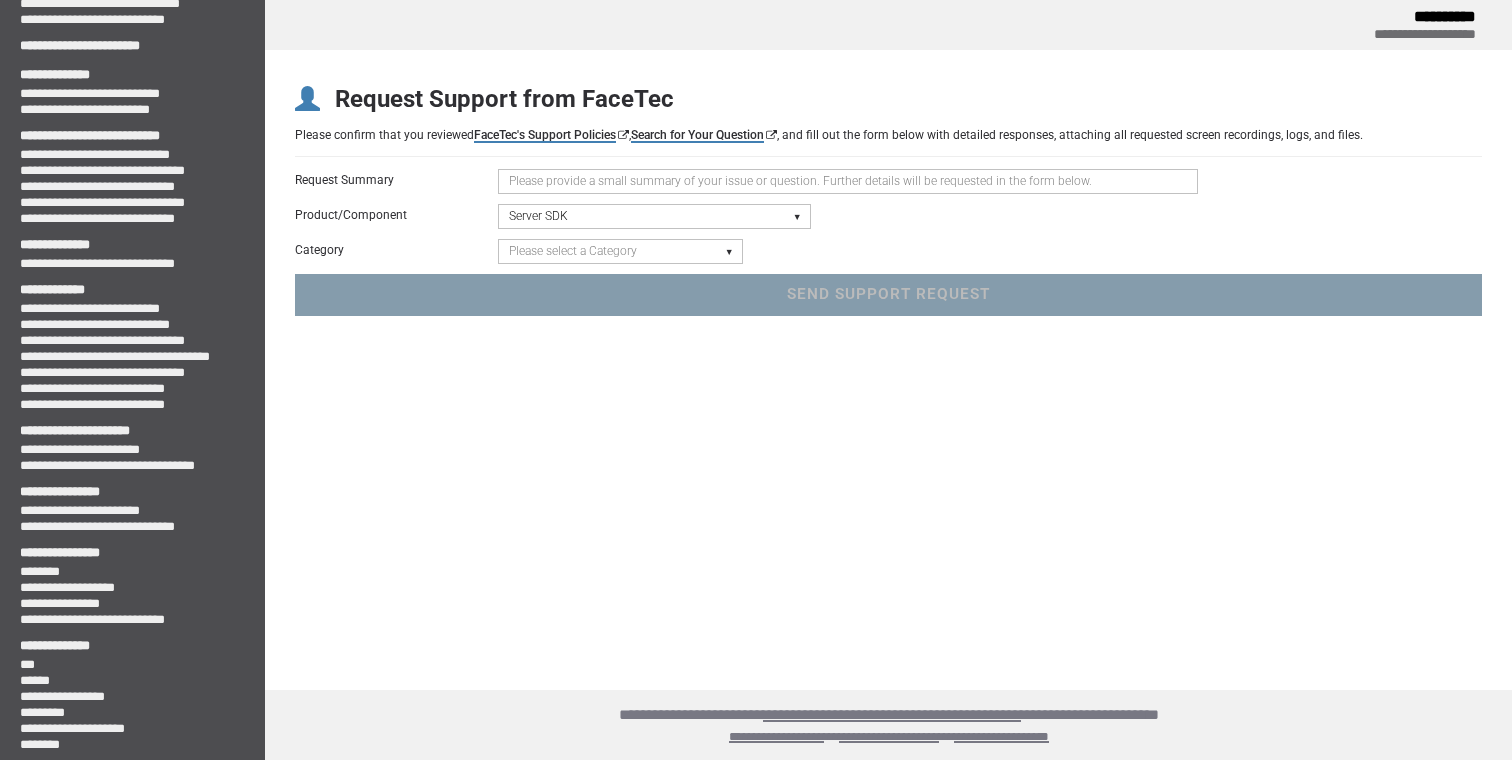 click on "Please select a Category Initialization Issue (Server Not Starting) Crash/Exception API Question or Issue Static Code Analyzer Results" at bounding box center [620, 251] 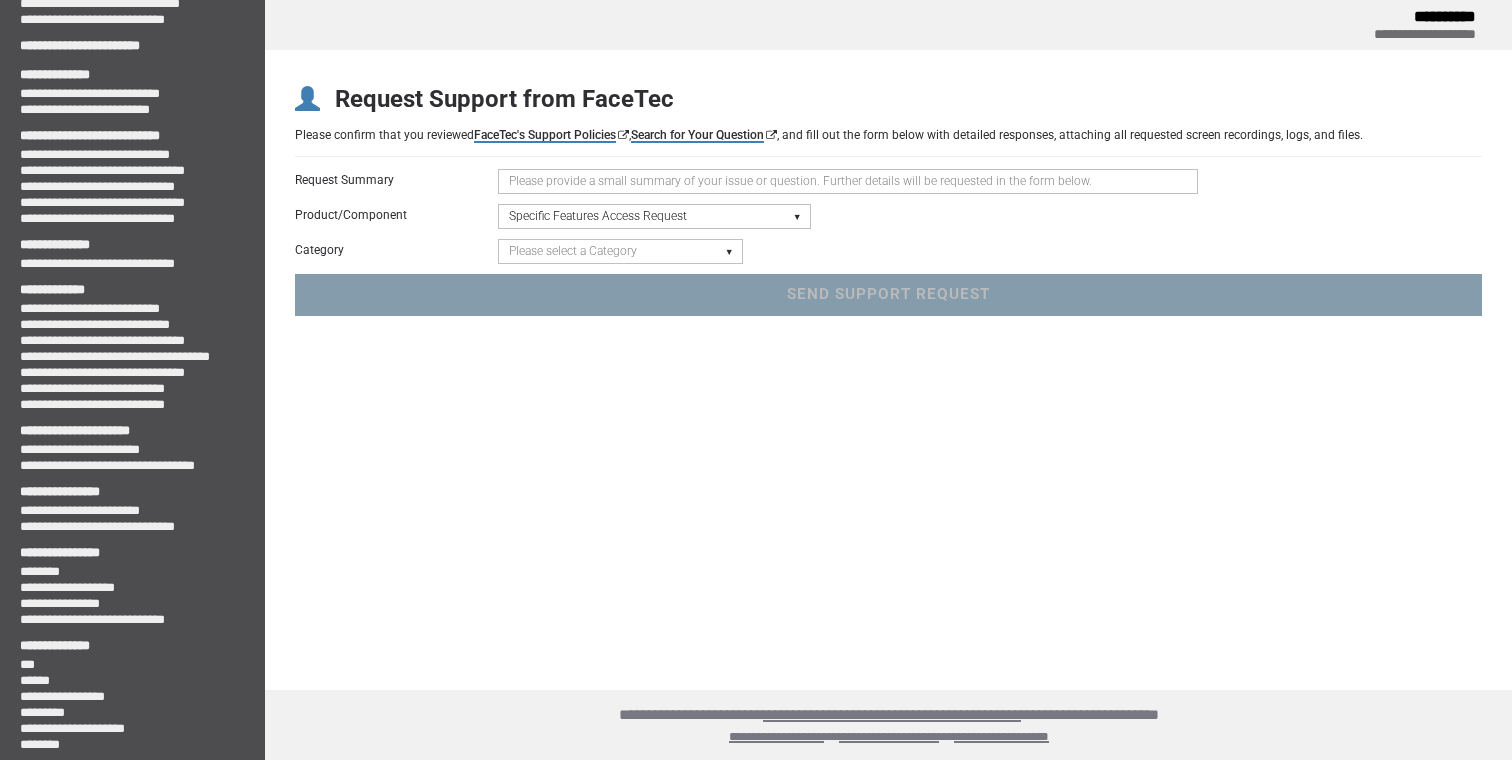 select 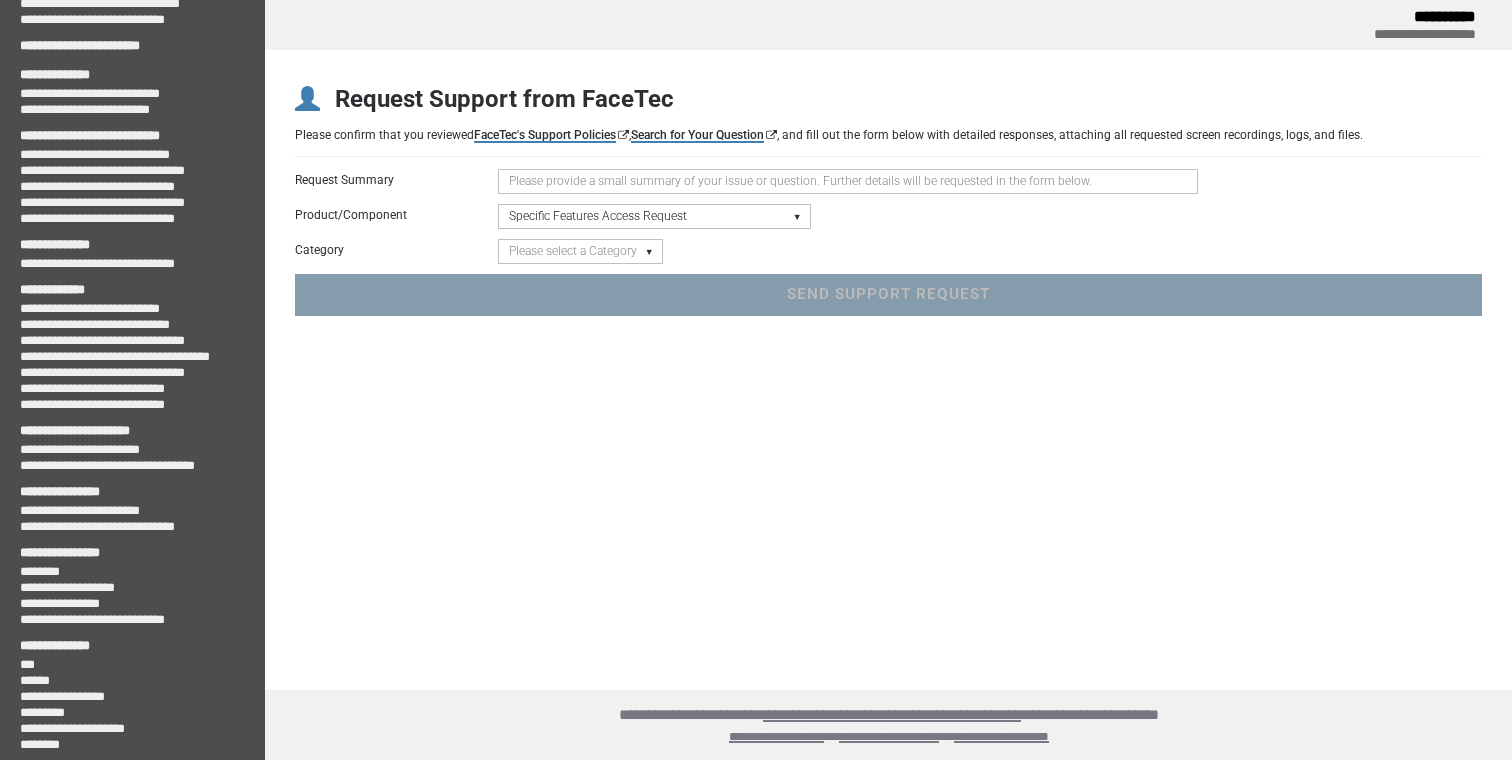 click on "Please select a Category iFrame Rear Camera Liveness" at bounding box center [580, 251] 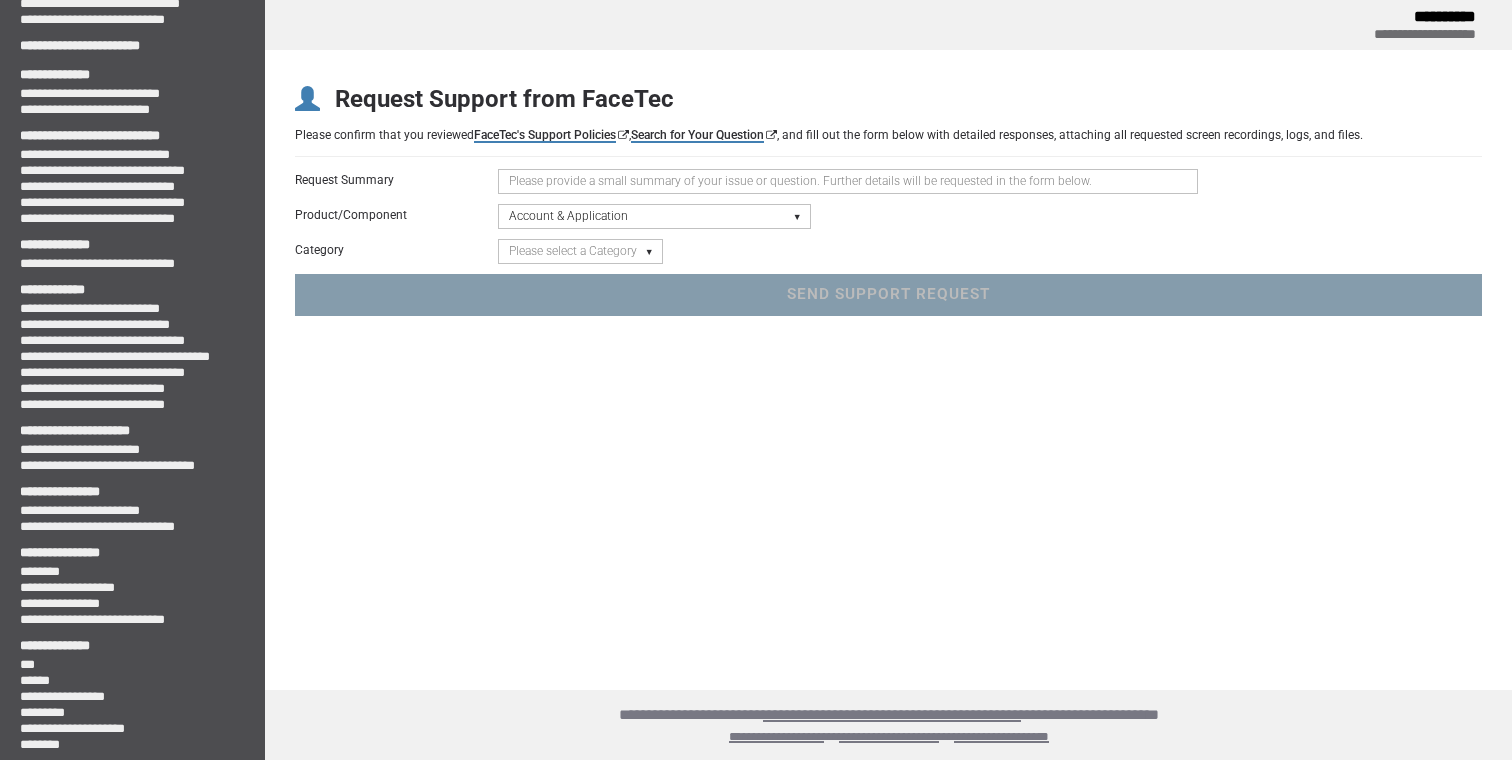 select 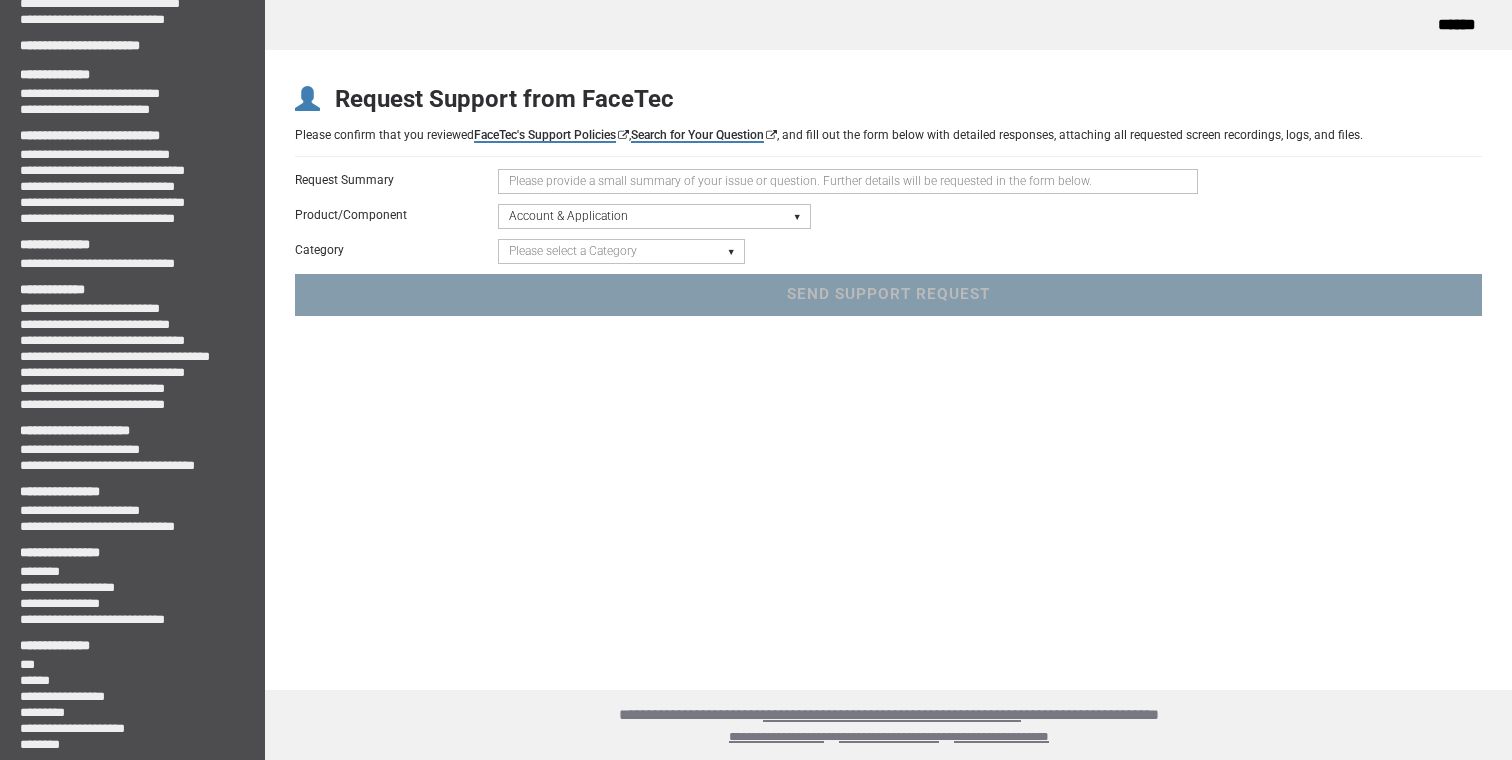 click on "Please select a Category Keys - FaceTec Encryption Key Renewal Request New Application Request "Going to Production" Review Request General Application Review Account Management General Account Support" at bounding box center [621, 251] 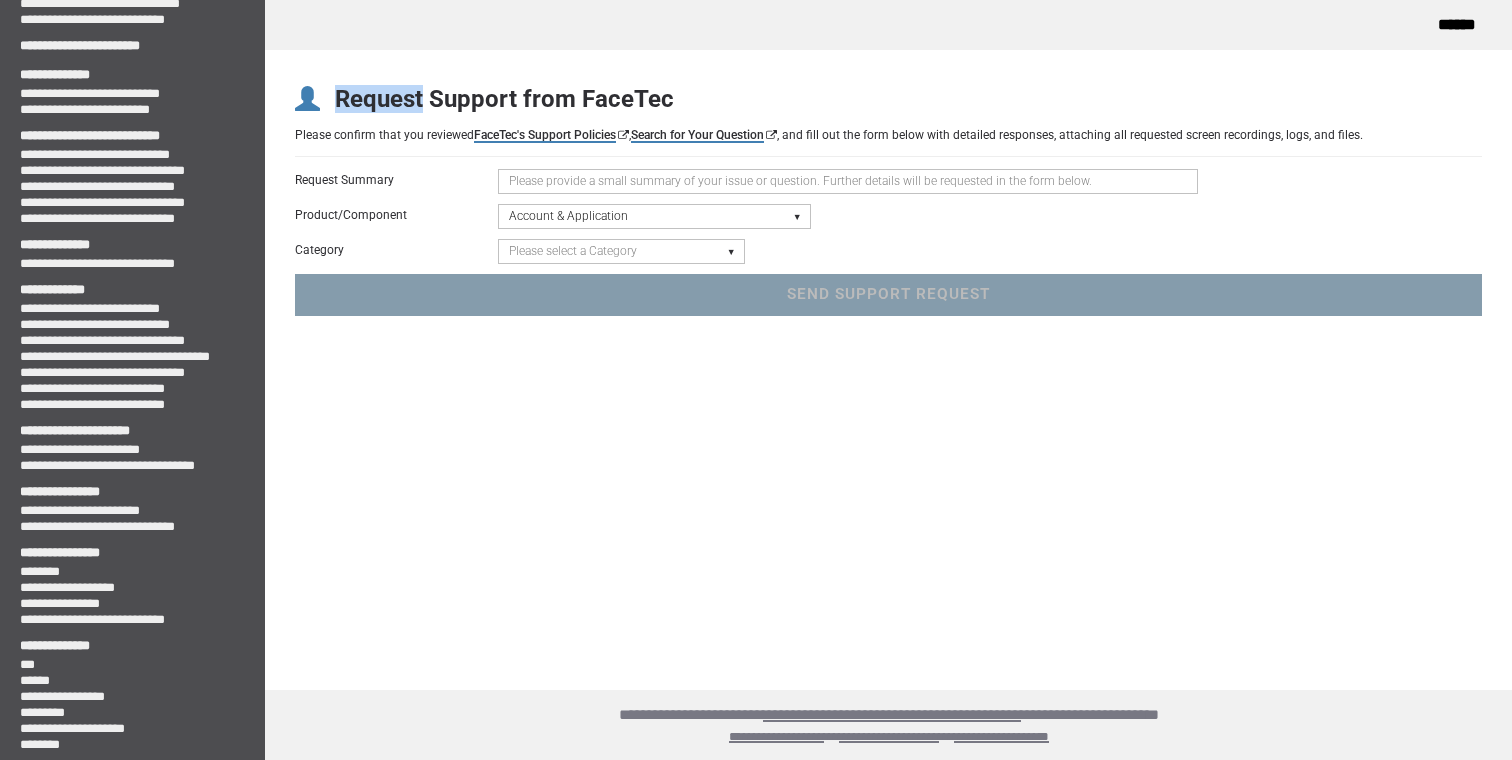 drag, startPoint x: 713, startPoint y: 219, endPoint x: 819, endPoint y: -100, distance: 336.15027 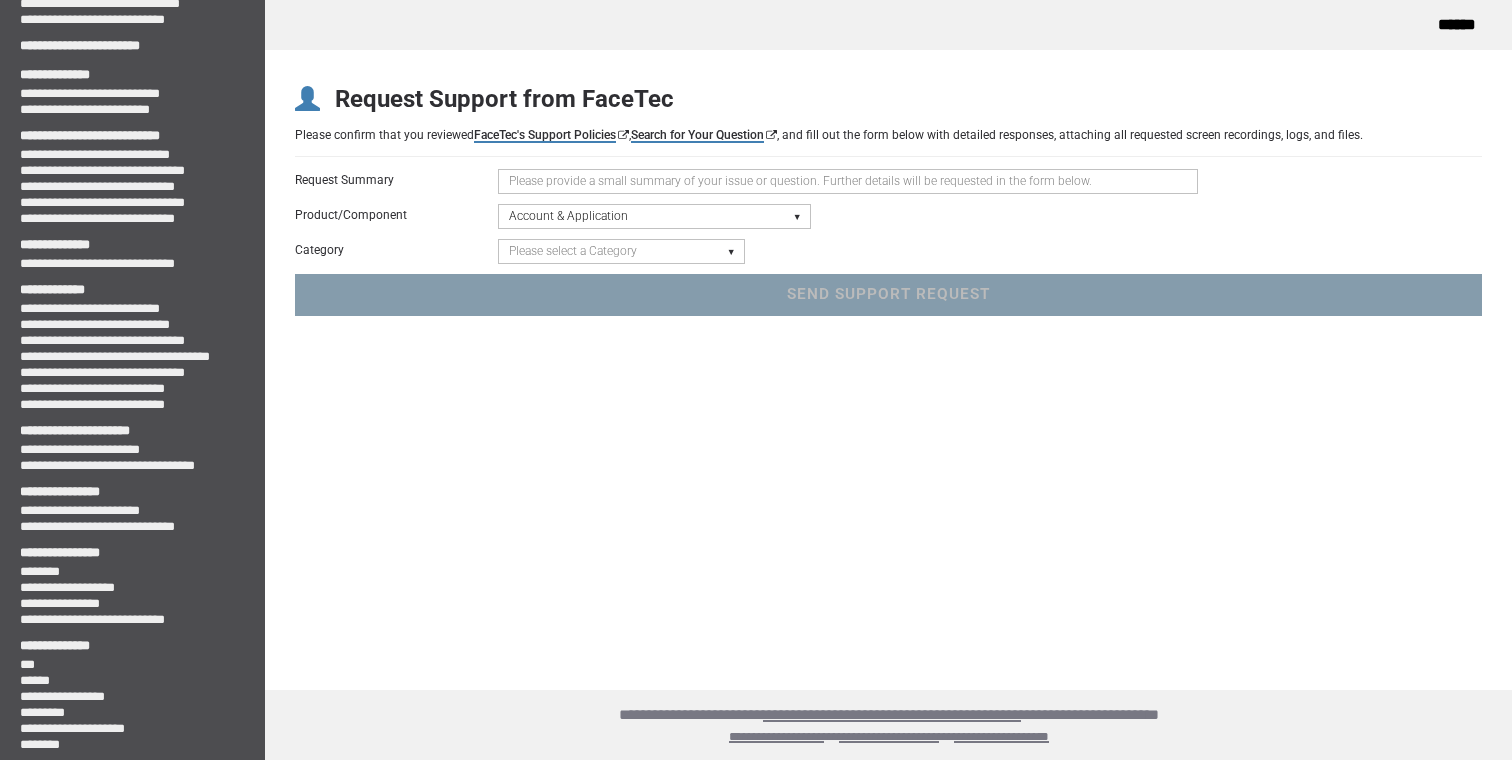 click at bounding box center [848, 181] 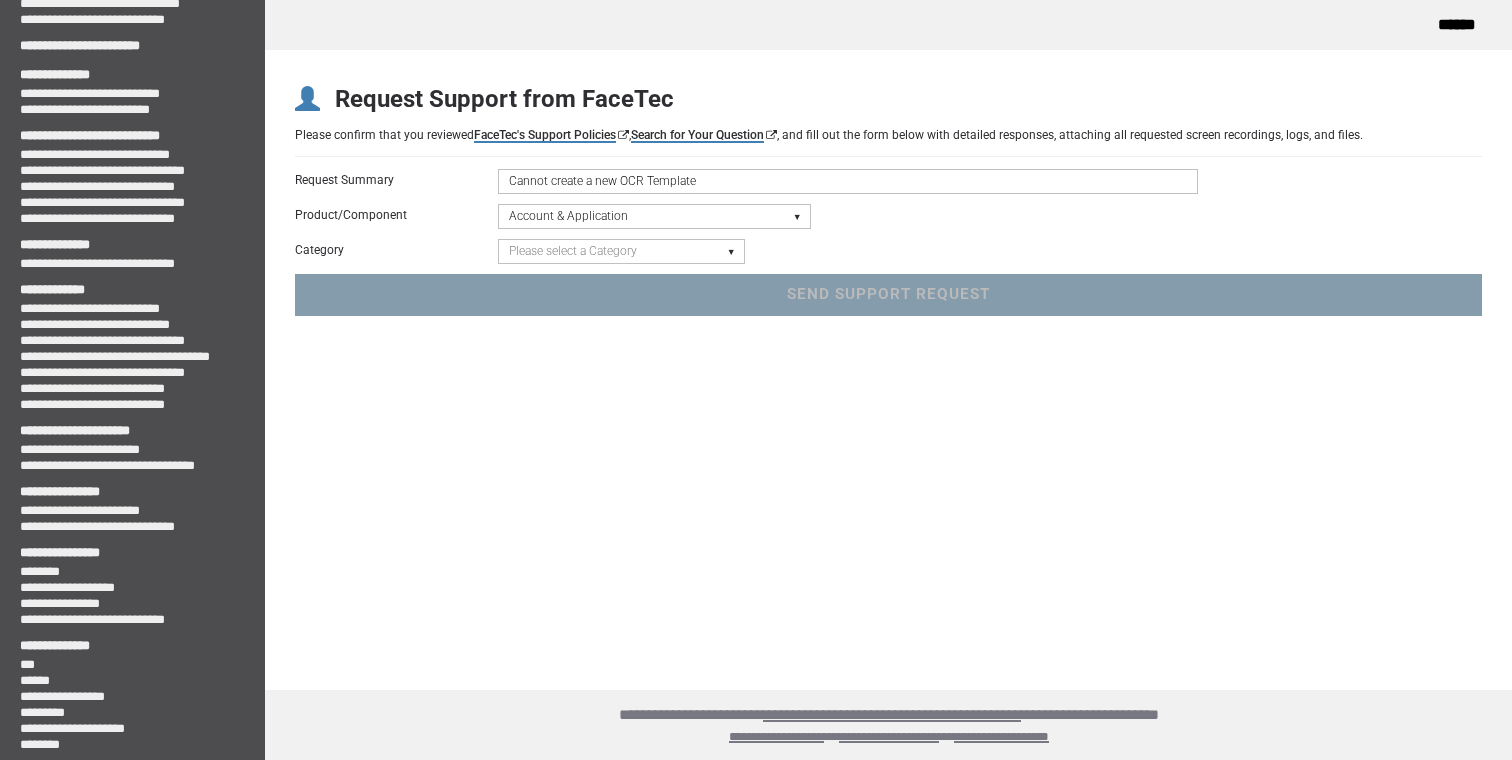 type on "Cannot create a new OCR Template" 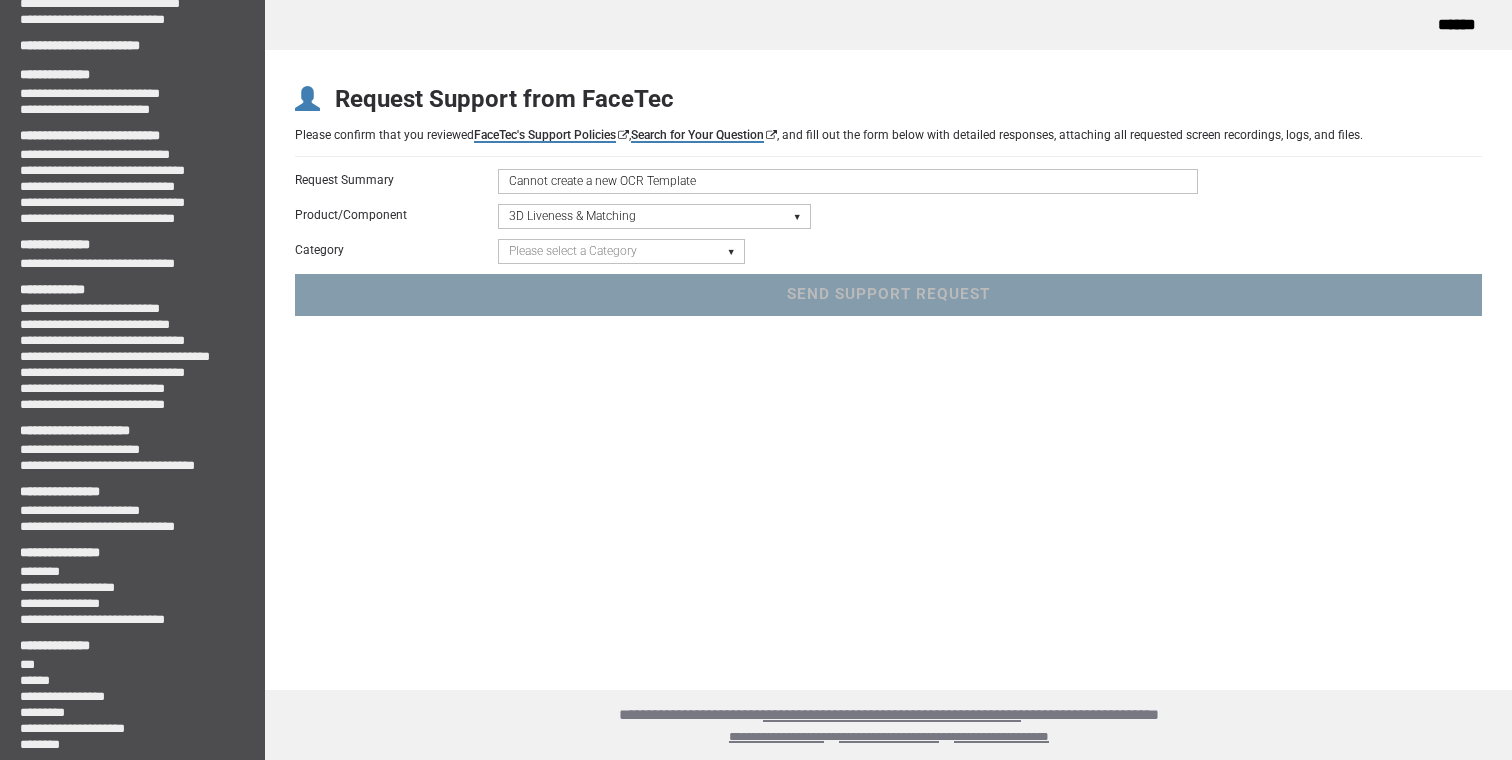 select 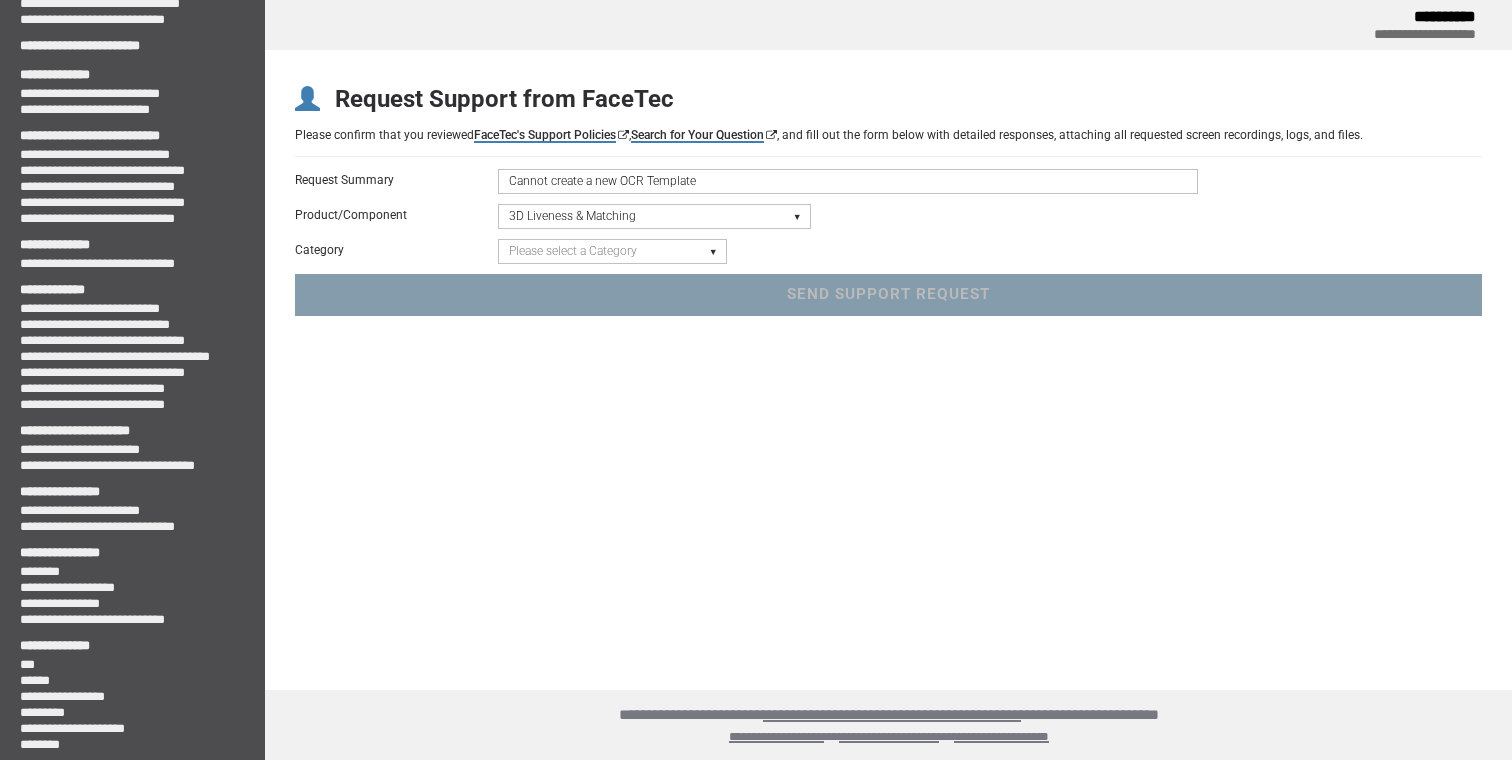 click on "Please select a Category 3D Liveness Results (Specific Users) 3D:3D & 3D:2D Matching Results" at bounding box center (612, 251) 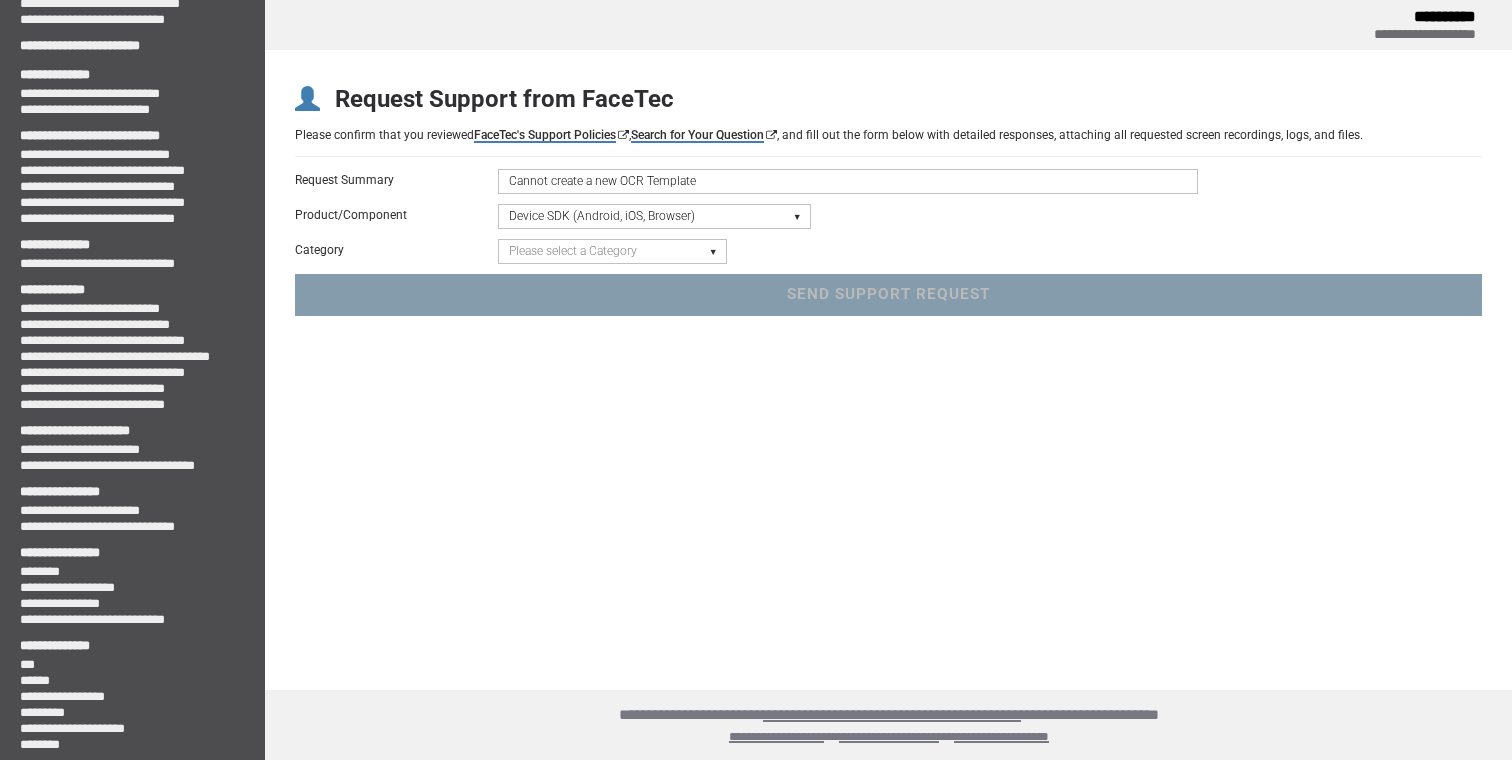 select 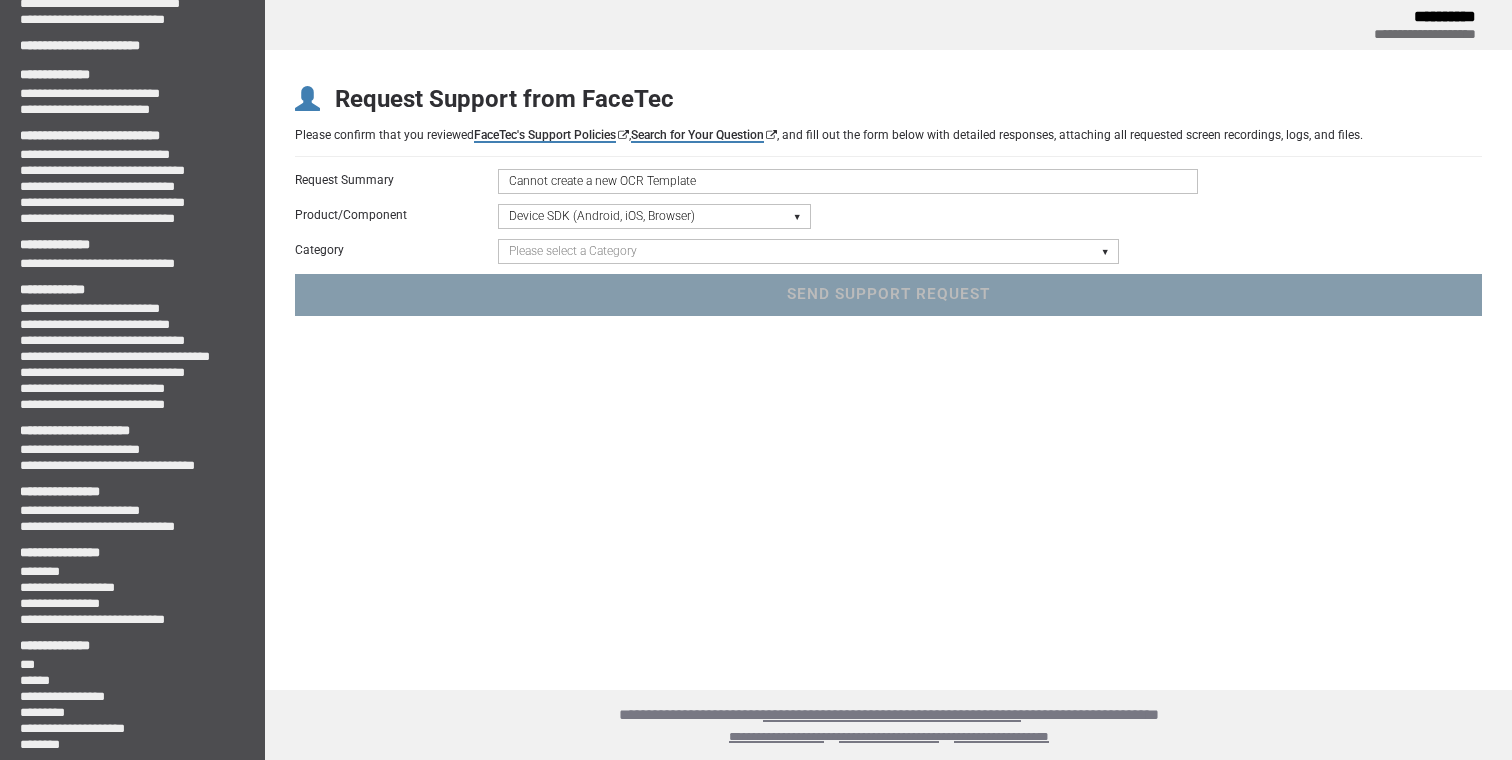 click on "Please select a Category UI/UX & Text Customization Build or Initialization Integration Crash/Exception Device/Browser Compatibility Issues Static Code Analyzer Results 3rd Party Frameworks - React, Angular, Vite, React Native, Flutter, Stencil, [PERSON_NAME], Xamarin/.NET Maui iFrame Question Android/iOS WebView Question" at bounding box center [808, 251] 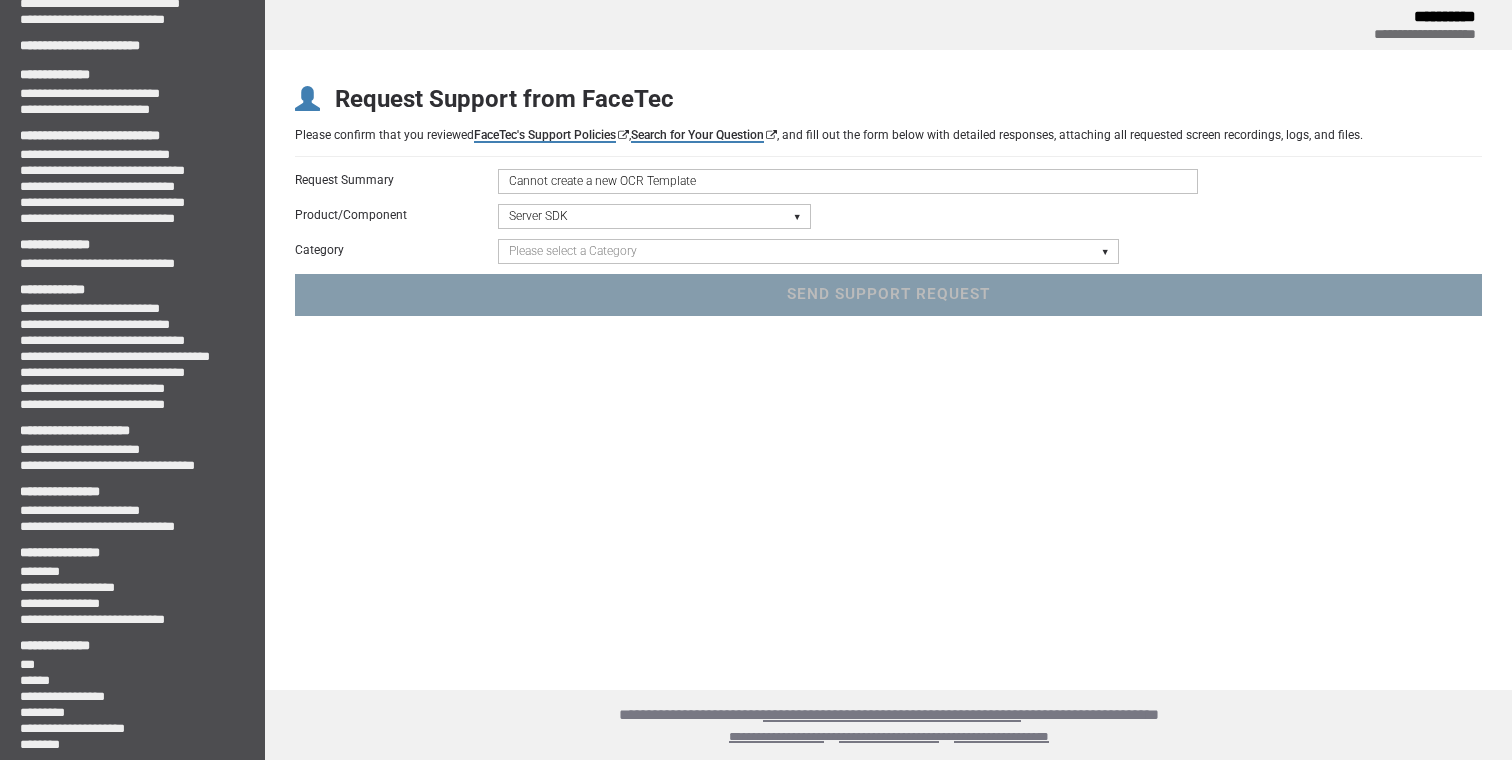 select 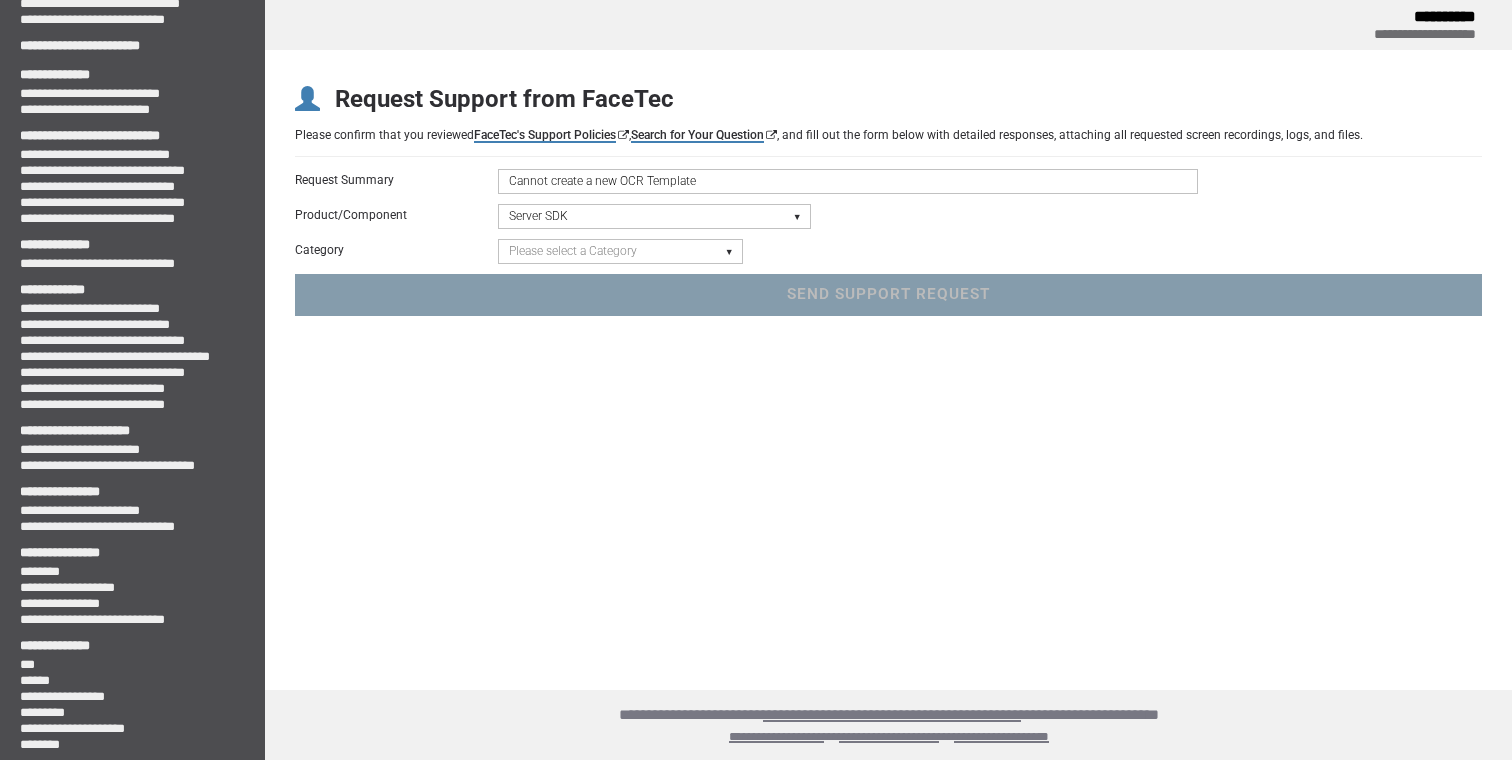click on "Please select a Category Initialization Issue (Server Not Starting) Crash/Exception API Question or Issue Static Code Analyzer Results" at bounding box center (620, 251) 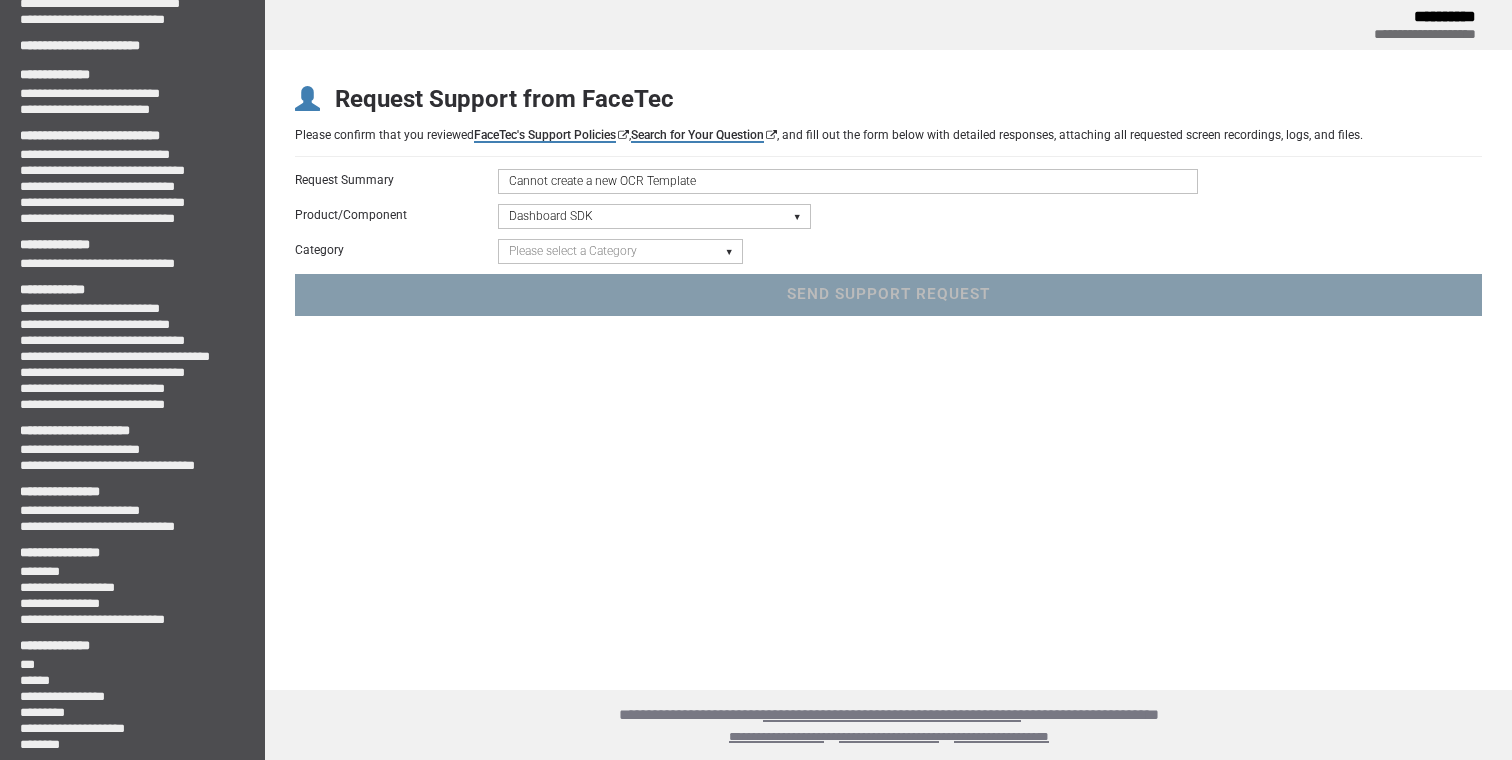 select 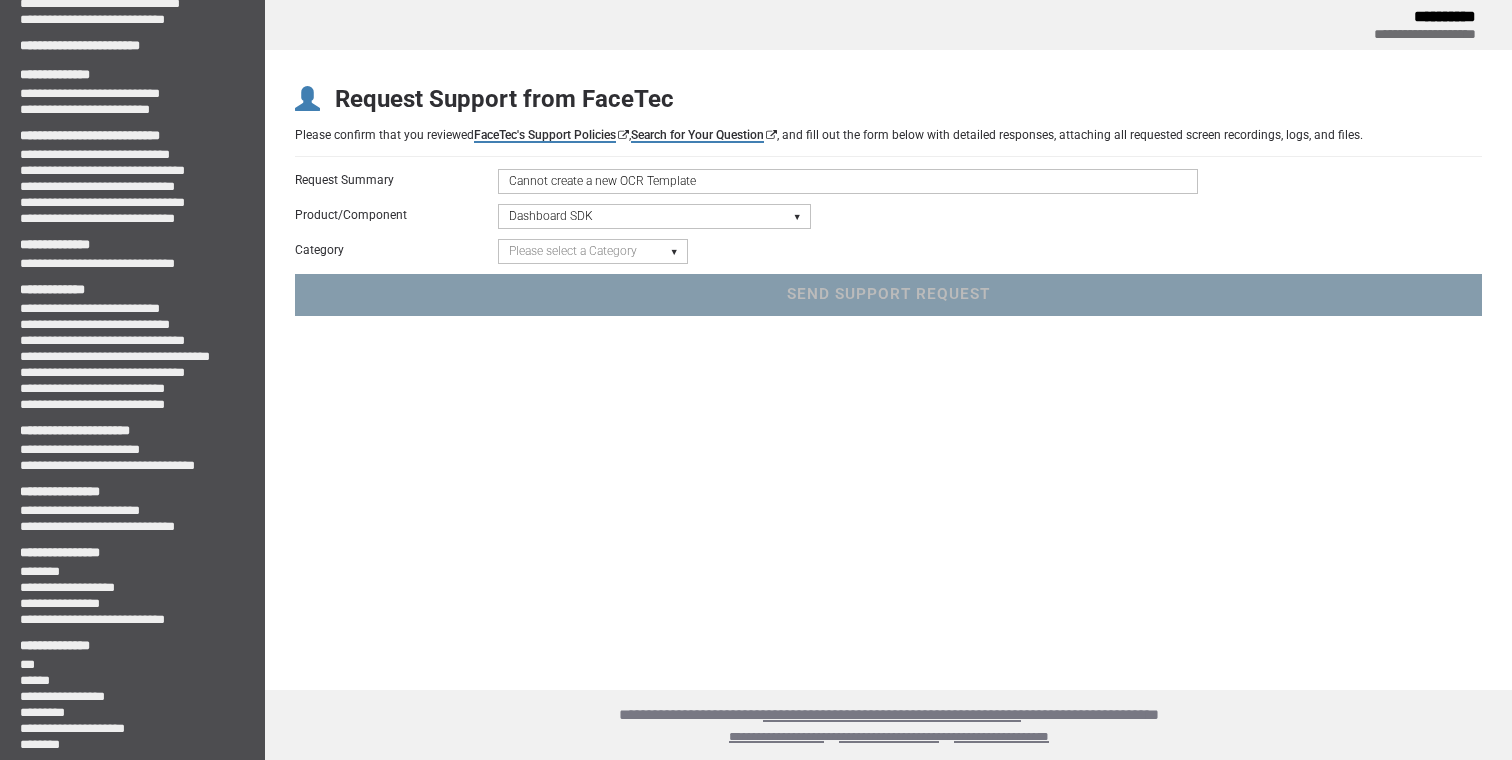 click on "Please select a Category Integration Static Code Analyzer Results" at bounding box center (593, 251) 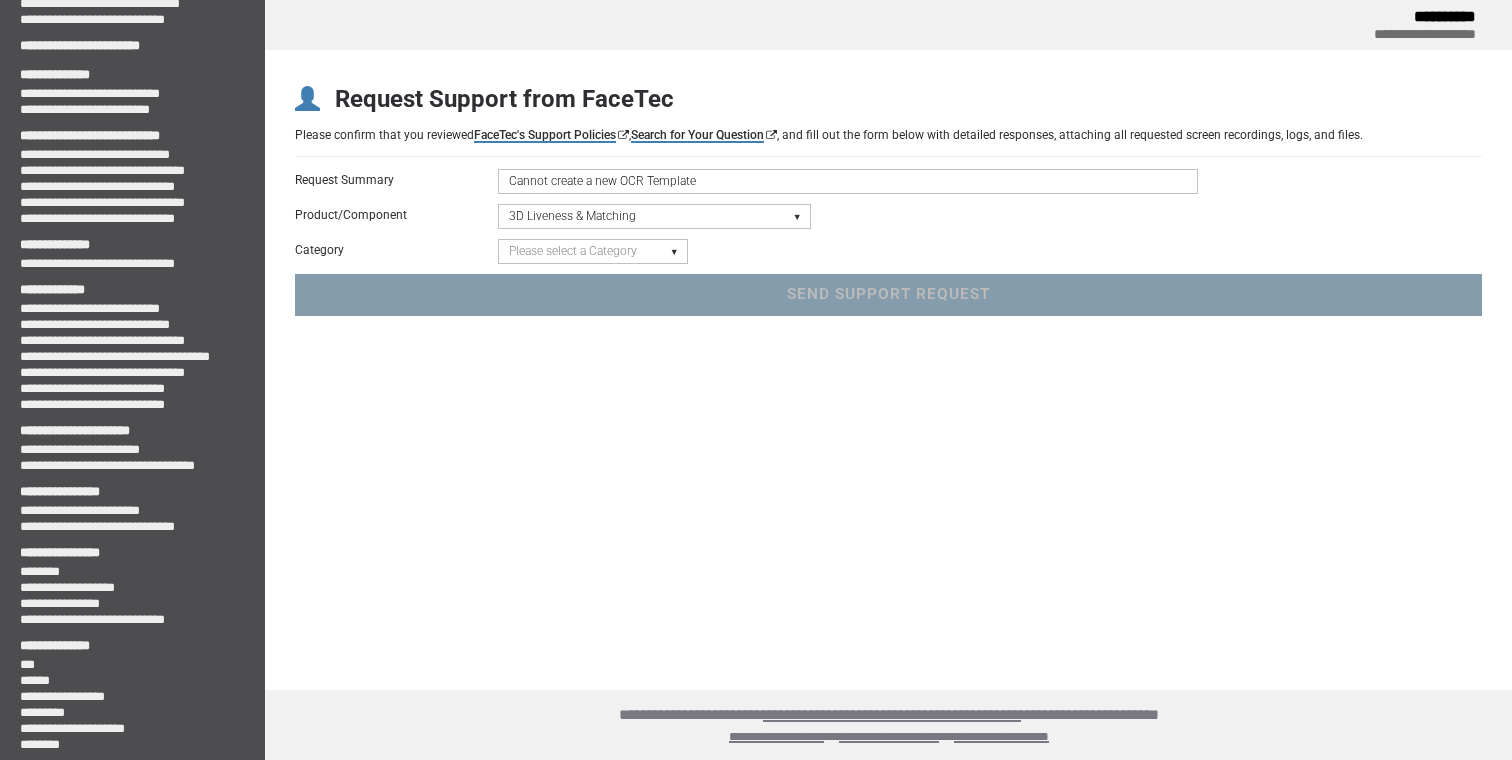 select 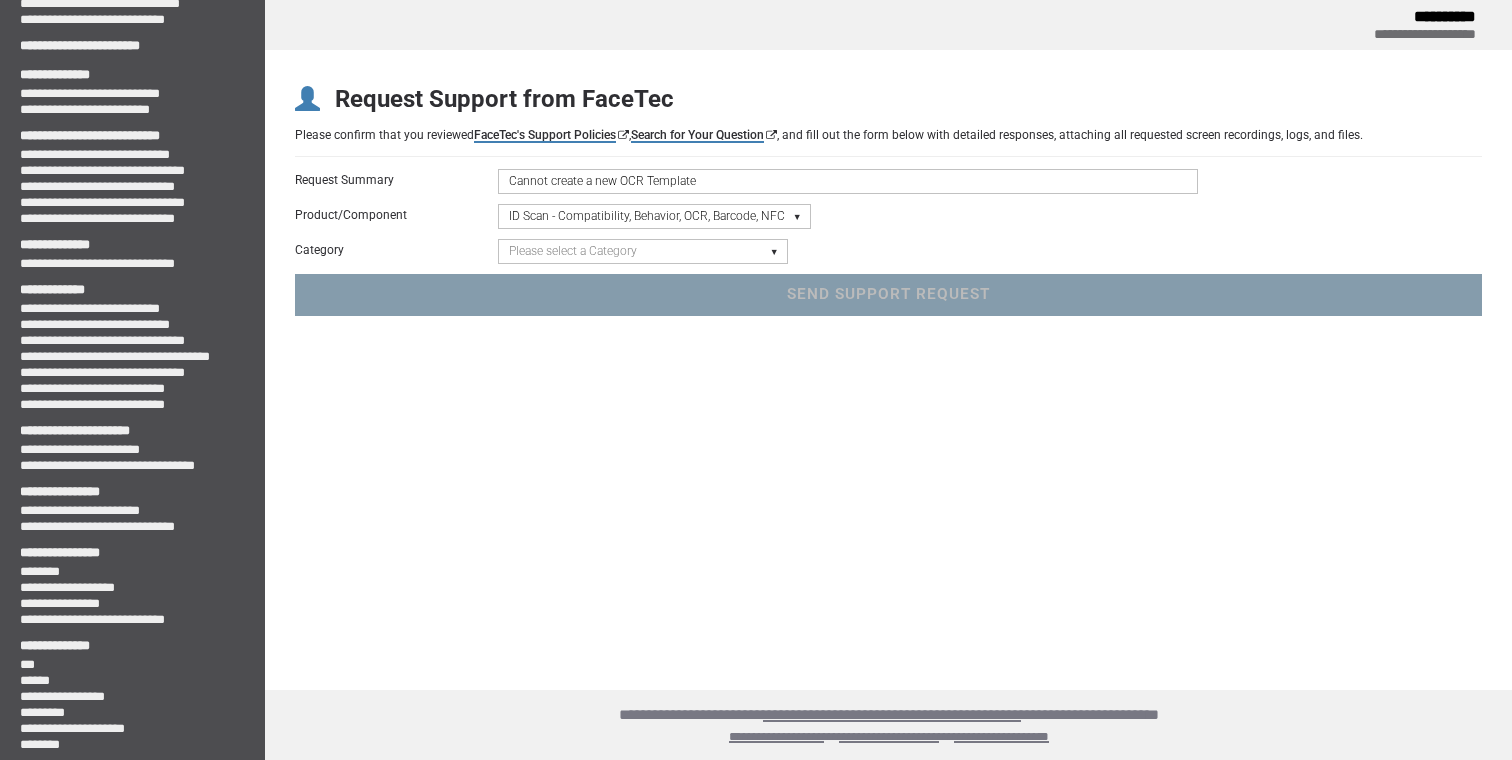 click on "Please select a Product/Component Device SDK (Android, iOS, Browser) Server SDK Dashboard SDK 3D Liveness & Matching ID Scan - Compatibility, Behavior, OCR, Barcode, NFC UR Codes - Biometric Barcodes Specific Features Access Request Account & Application" at bounding box center (654, 216) 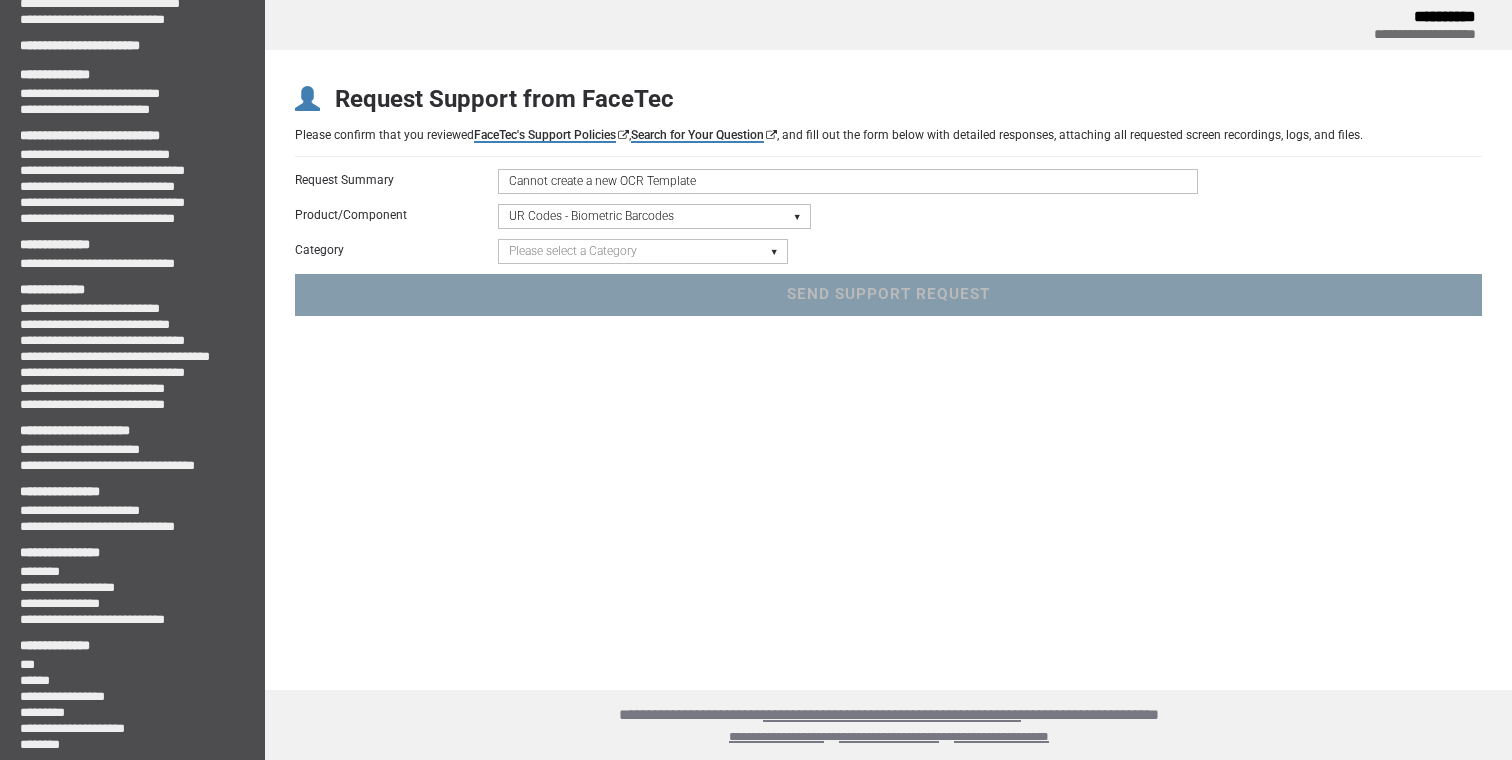 select 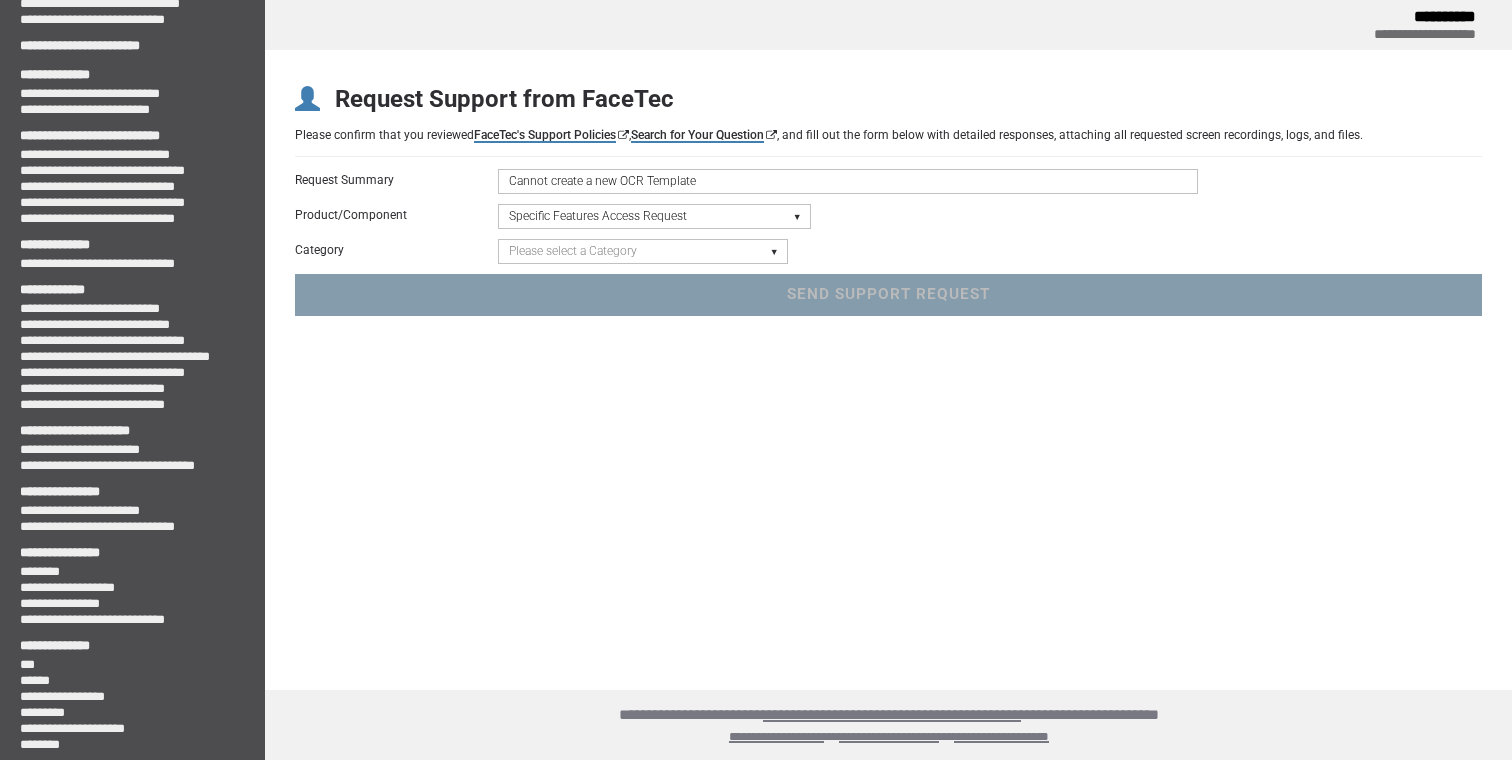 click on "Please select a Category UR Codes - Questions" at bounding box center (643, 251) 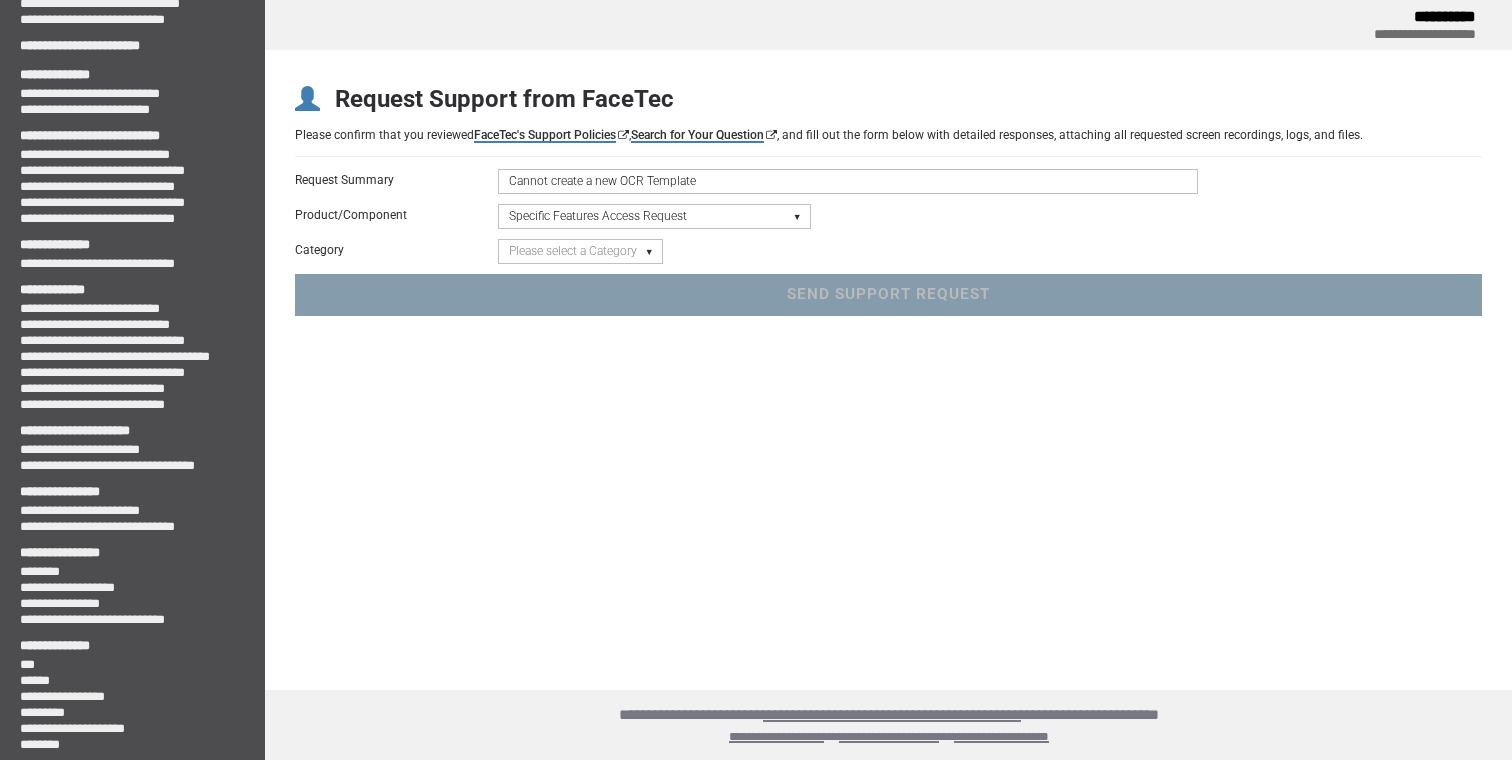 click on "Please select a Product/Component Device SDK (Android, iOS, Browser) Server SDK Dashboard SDK 3D Liveness & Matching ID Scan - Compatibility, Behavior, OCR, Barcode, NFC UR Codes - Biometric Barcodes Specific Features Access Request Account & Application" at bounding box center [654, 216] 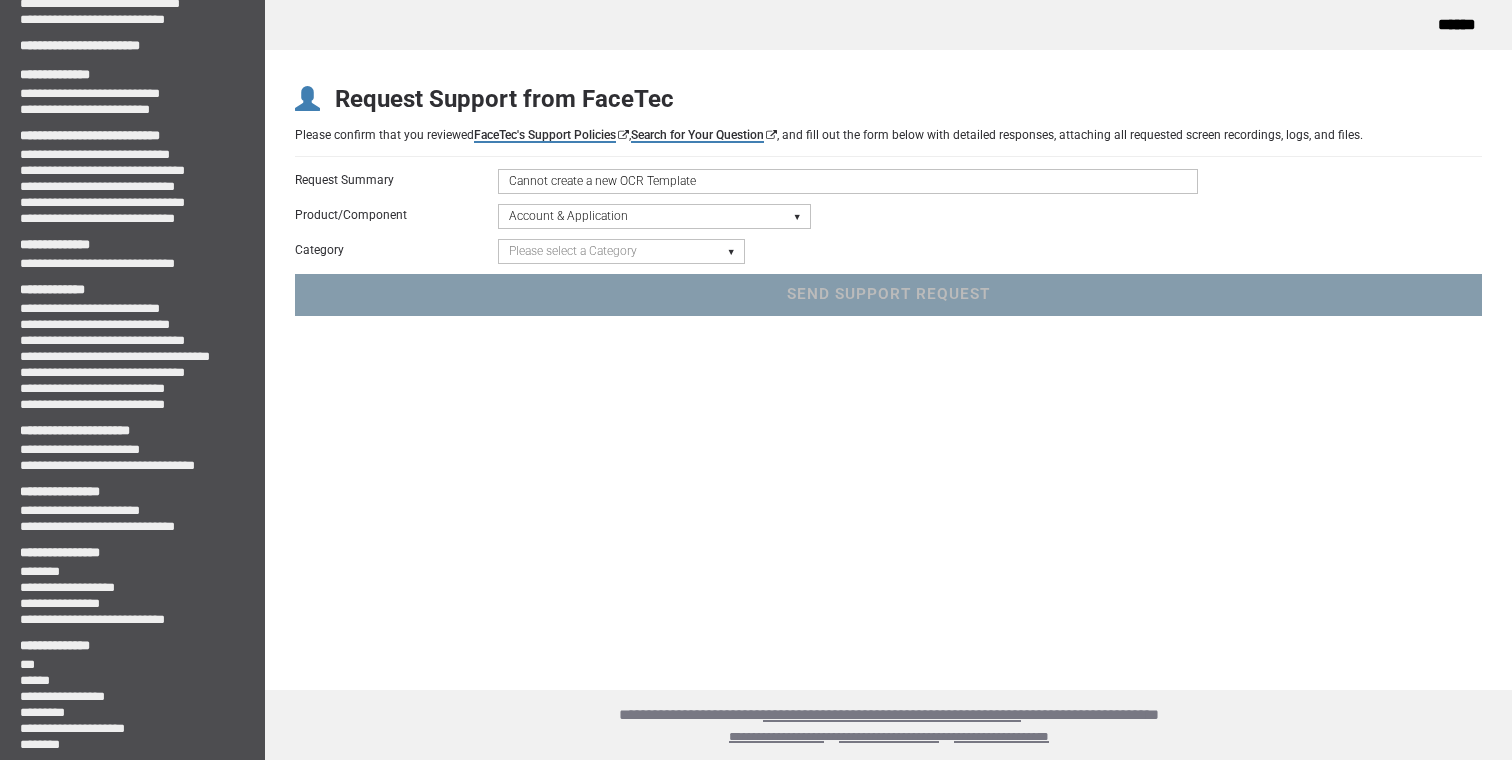 click on "Please select a Category Keys - FaceTec Encryption Key Renewal Request New Application Request "Going to Production" Review Request General Application Review Account Management General Account Support" at bounding box center [621, 251] 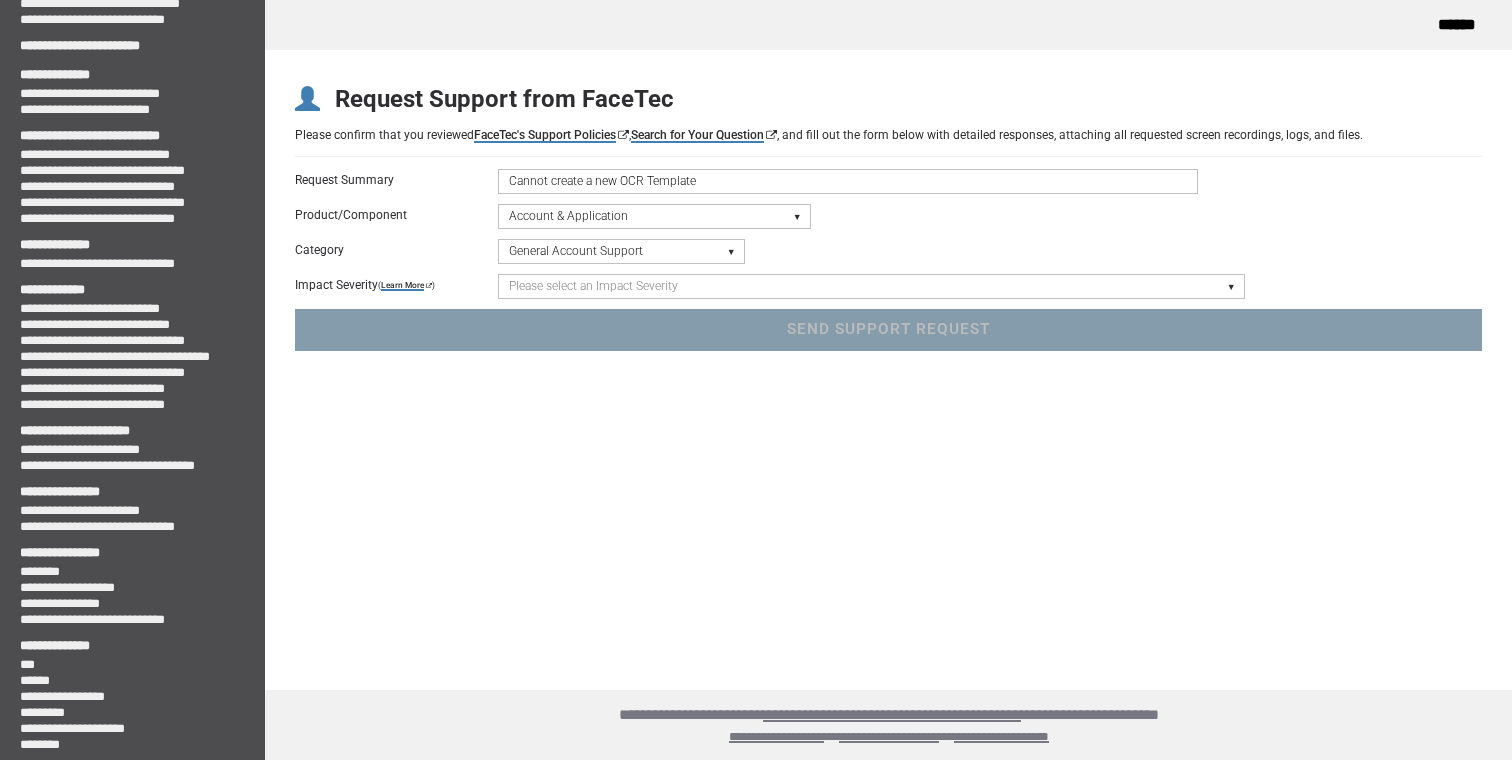 click on "Please select an Impact Severity Severity 1 - Minor Integration Issues, Upgrade Assistance, Encryption Key or Usage Log Questions with No Impact to Live Applications Severity 2 - Moderate Issues Impacting Live Applications / Production Systems Severity 3 - Major Issues Impacting Live Applications - Critical Errors in Production Systems" at bounding box center (871, 286) 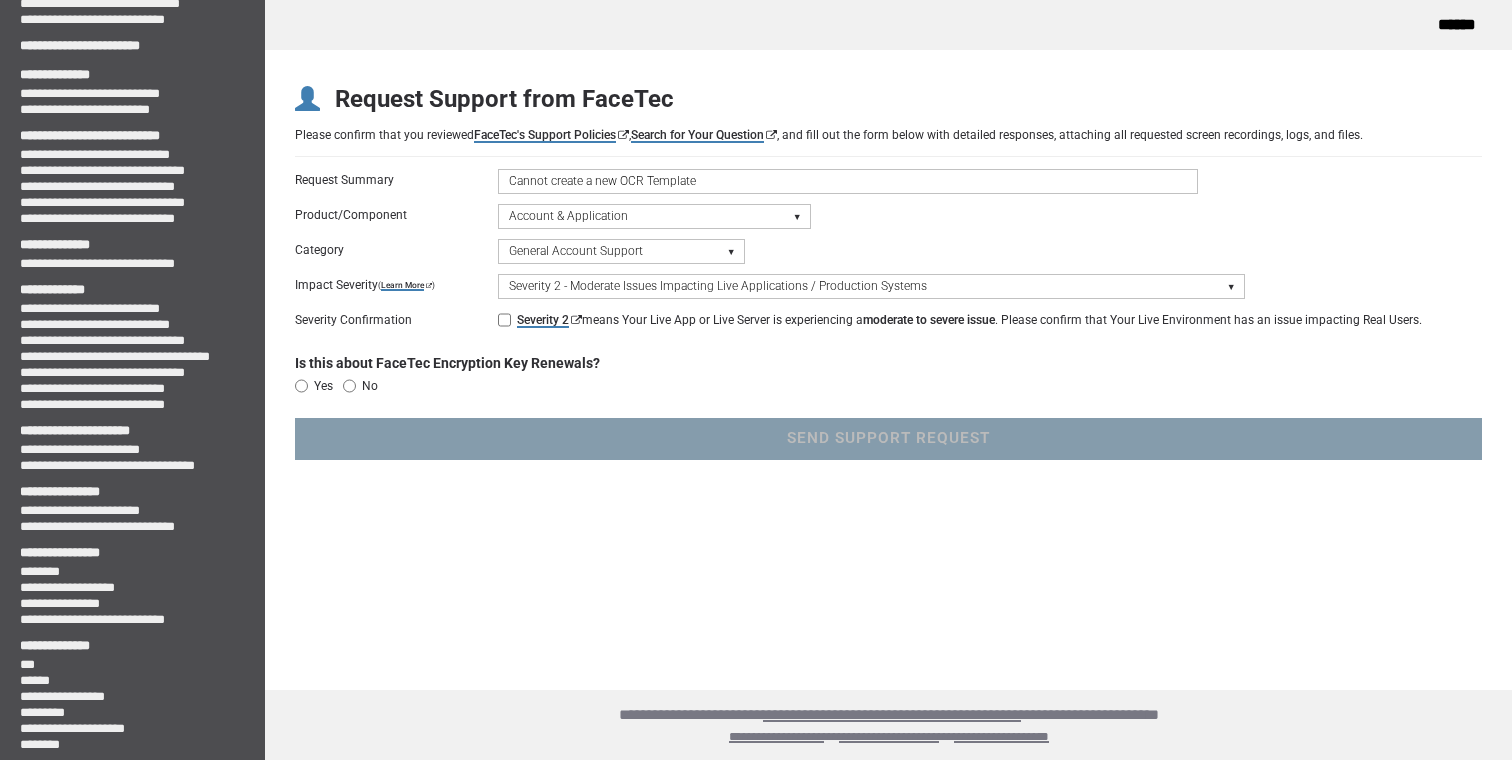 click on "Severity 2  means Your Live App or Live Server is experiencing a  moderate to severe issue . Please confirm that Your Live Environment has an issue impacting Real Users." at bounding box center [504, 320] 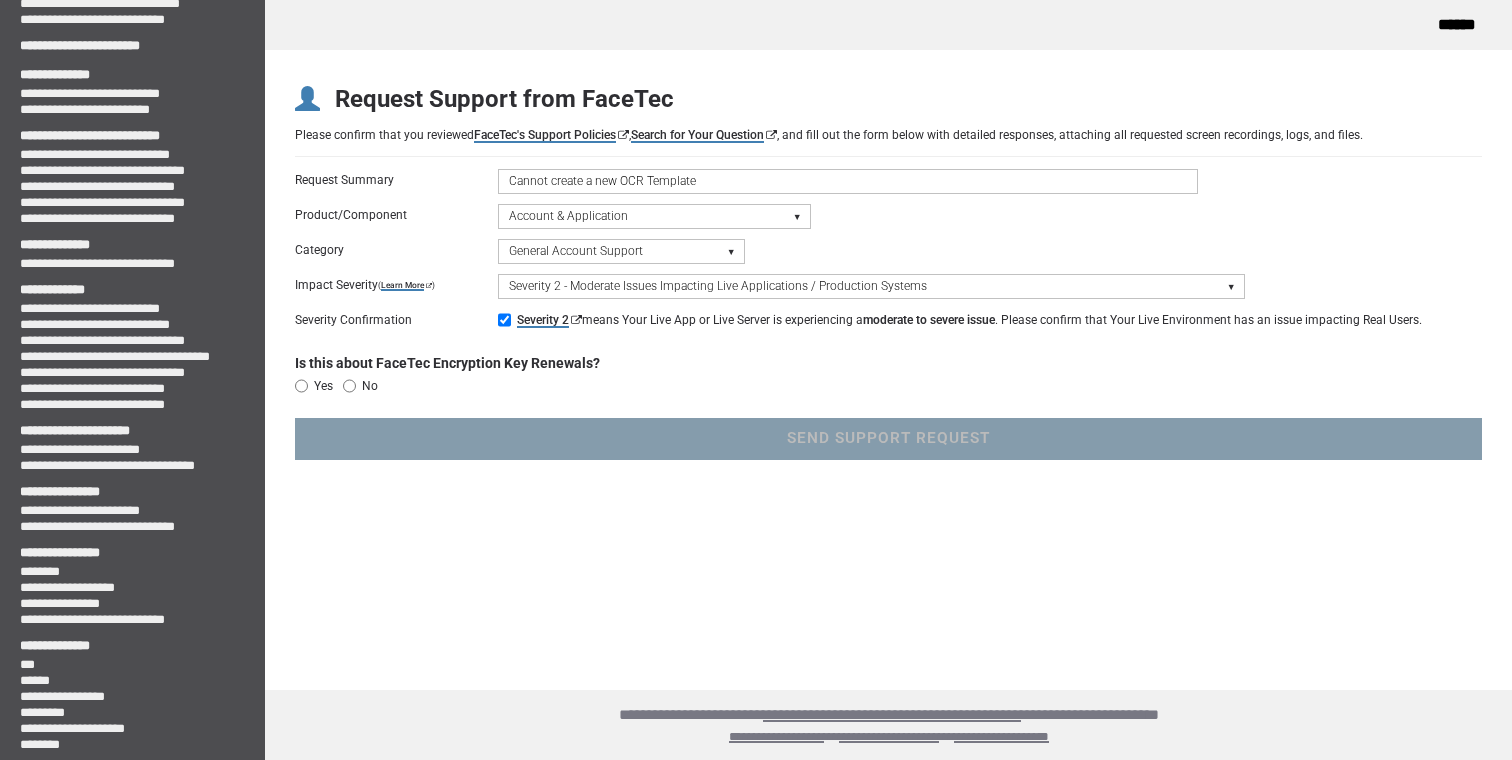 click on "No" at bounding box center [349, 386] 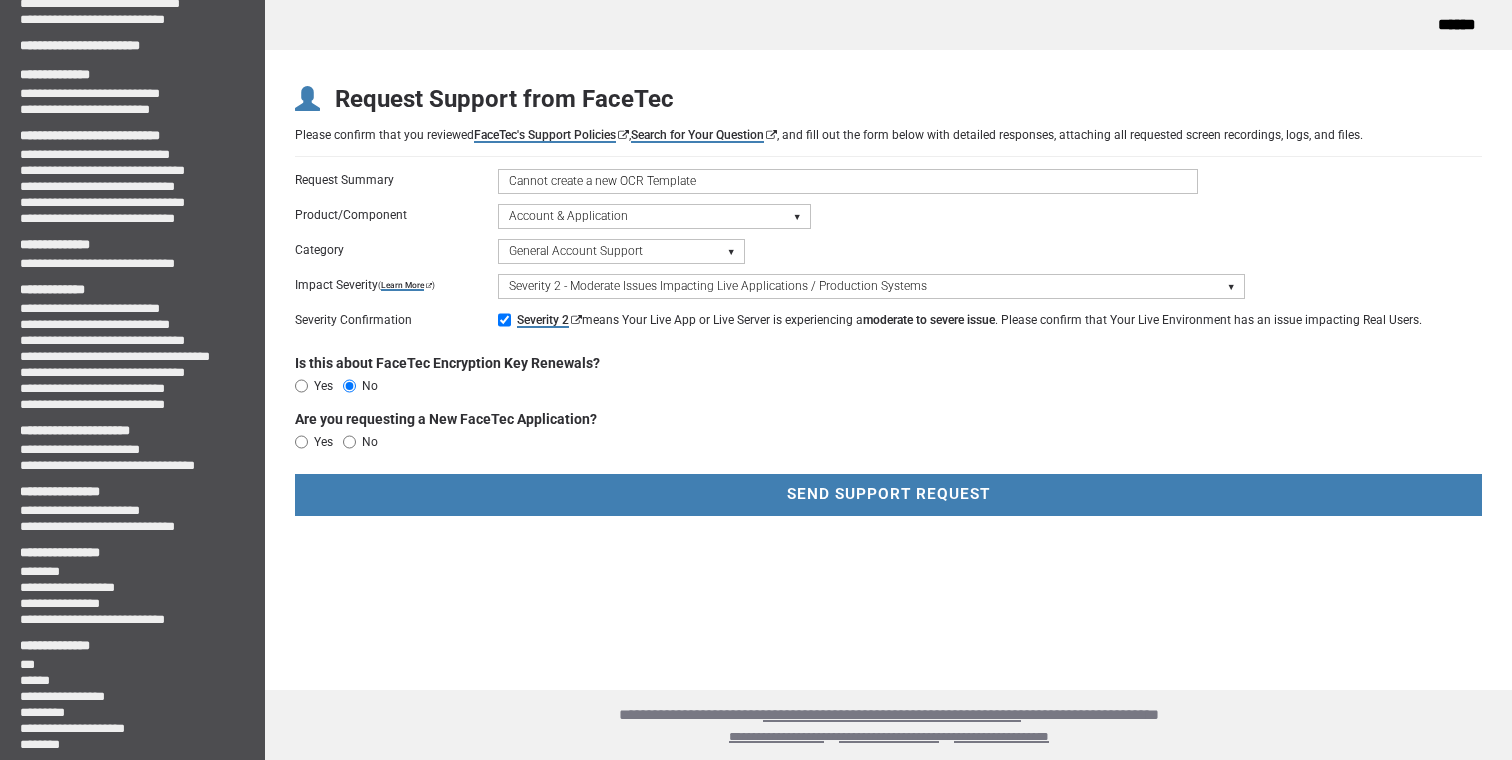 click on "No" at bounding box center (349, 442) 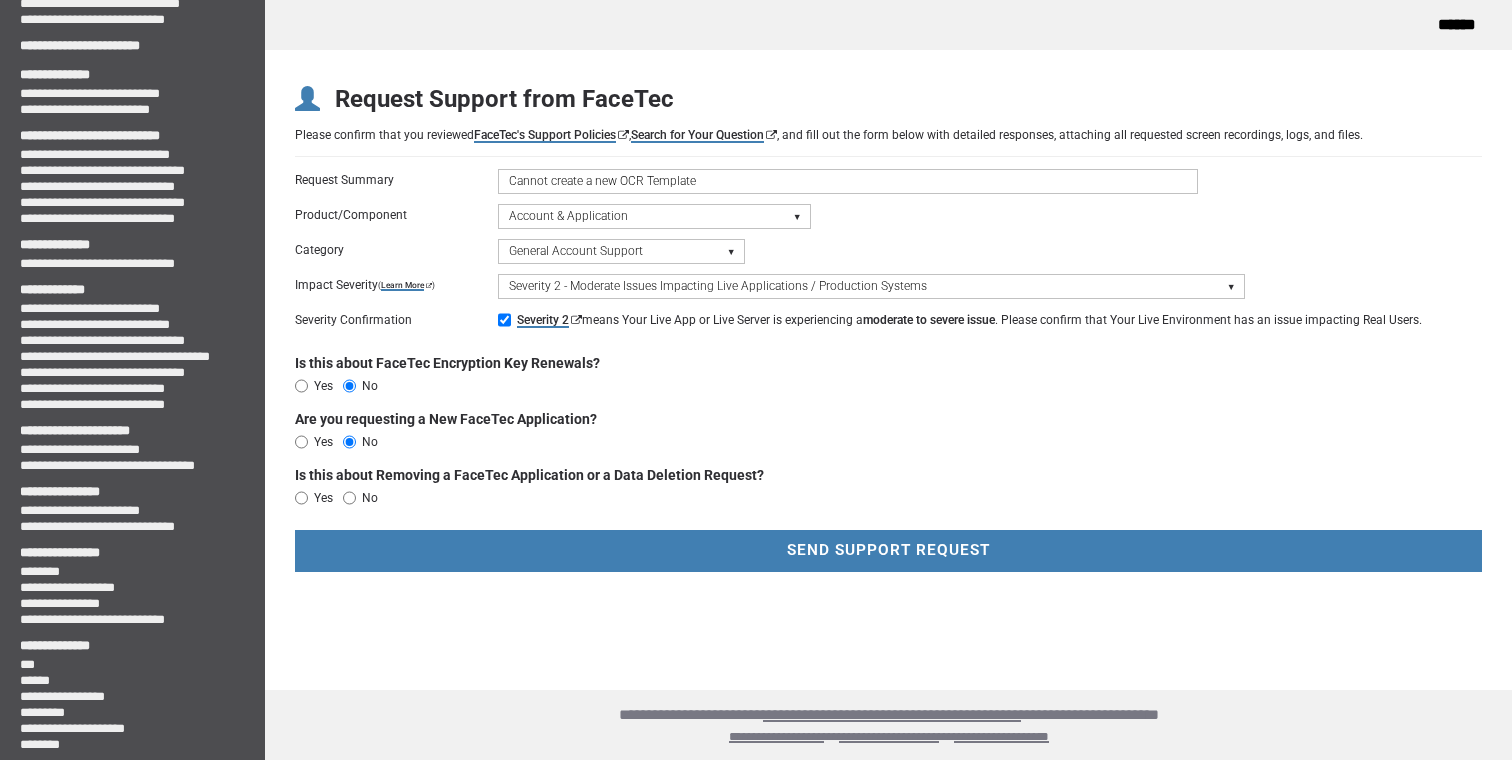 click on "No" at bounding box center (349, 498) 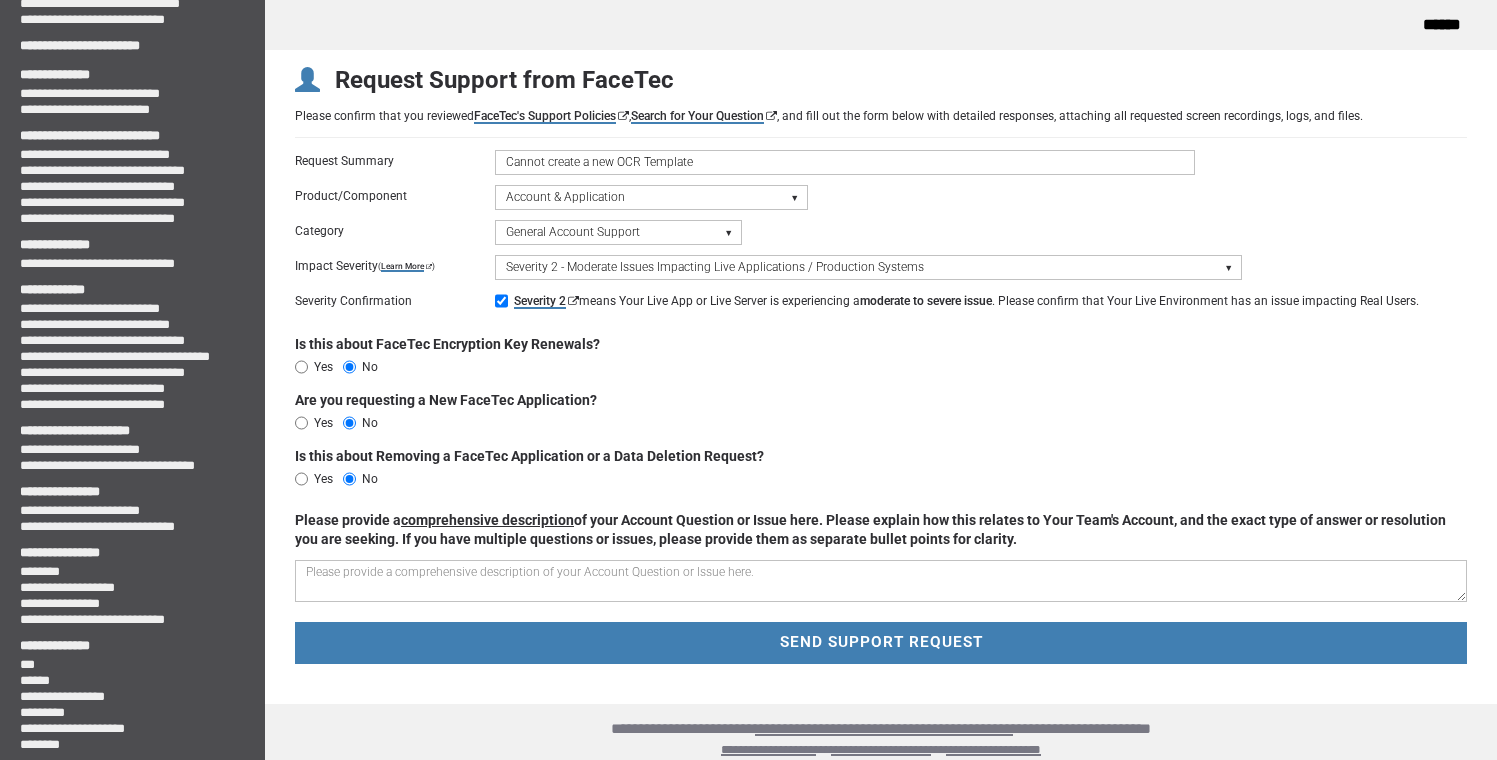 scroll, scrollTop: 32, scrollLeft: 0, axis: vertical 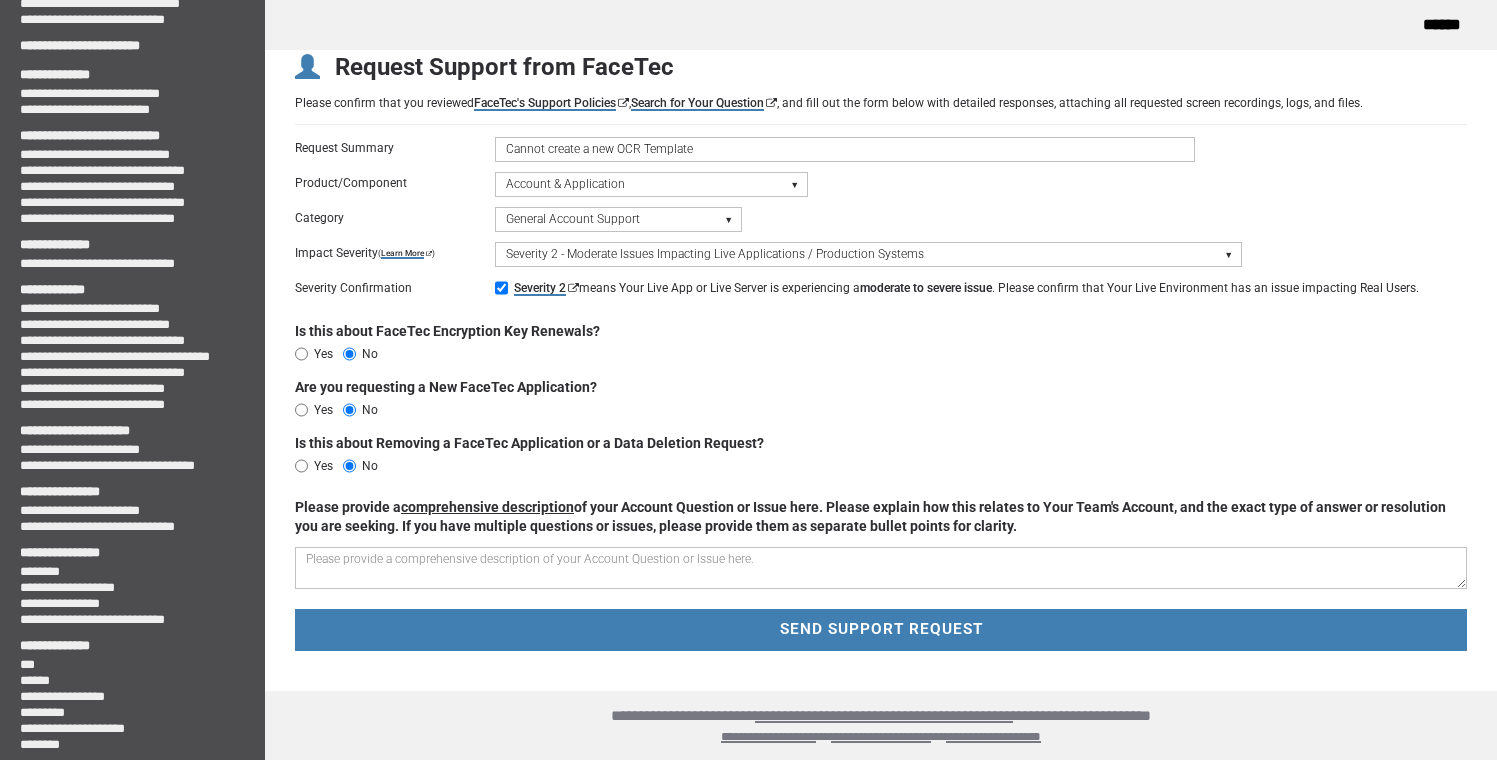 click at bounding box center [881, 568] 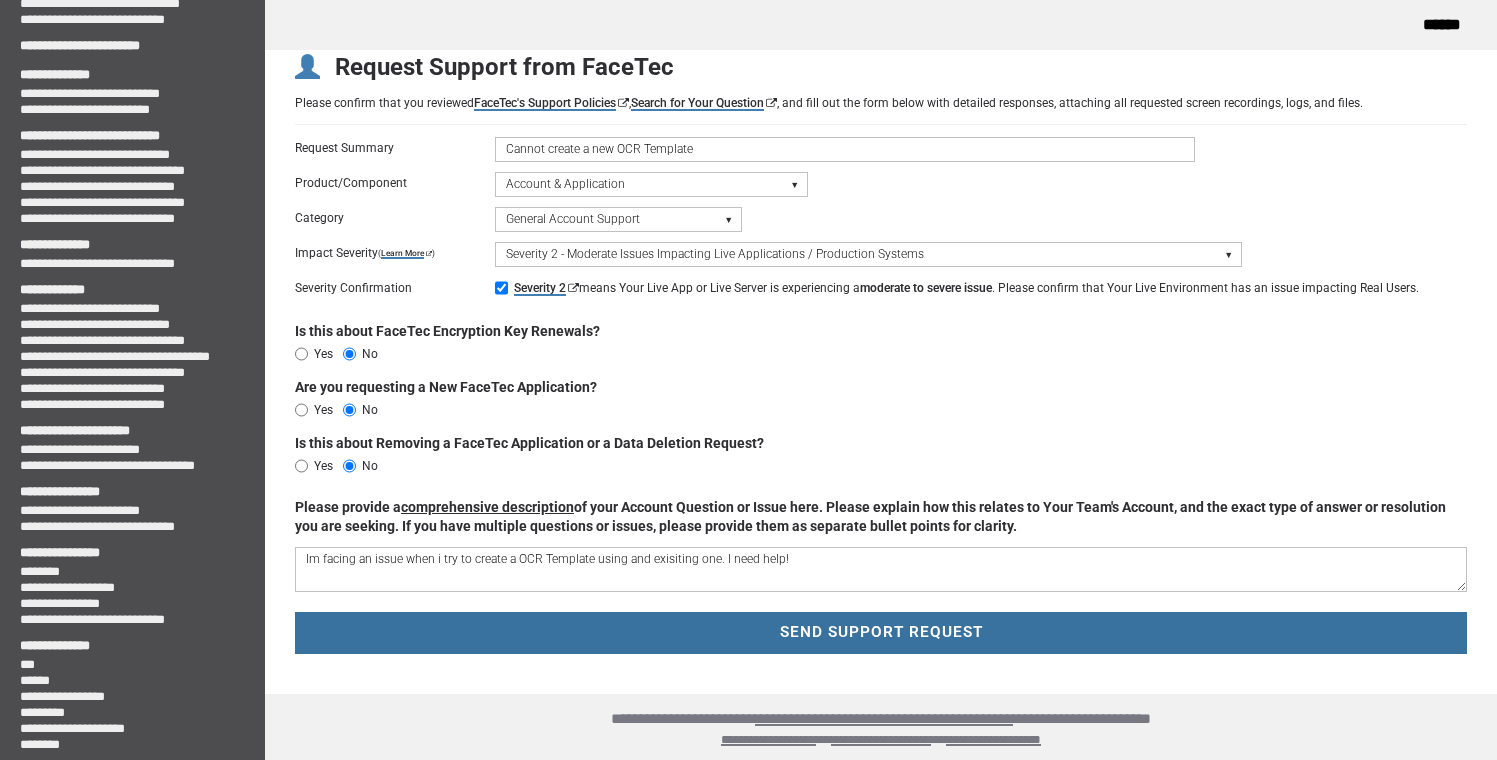 type on "Im facing an issue when i try to create a OCR Template using and exisiting one. I need help!" 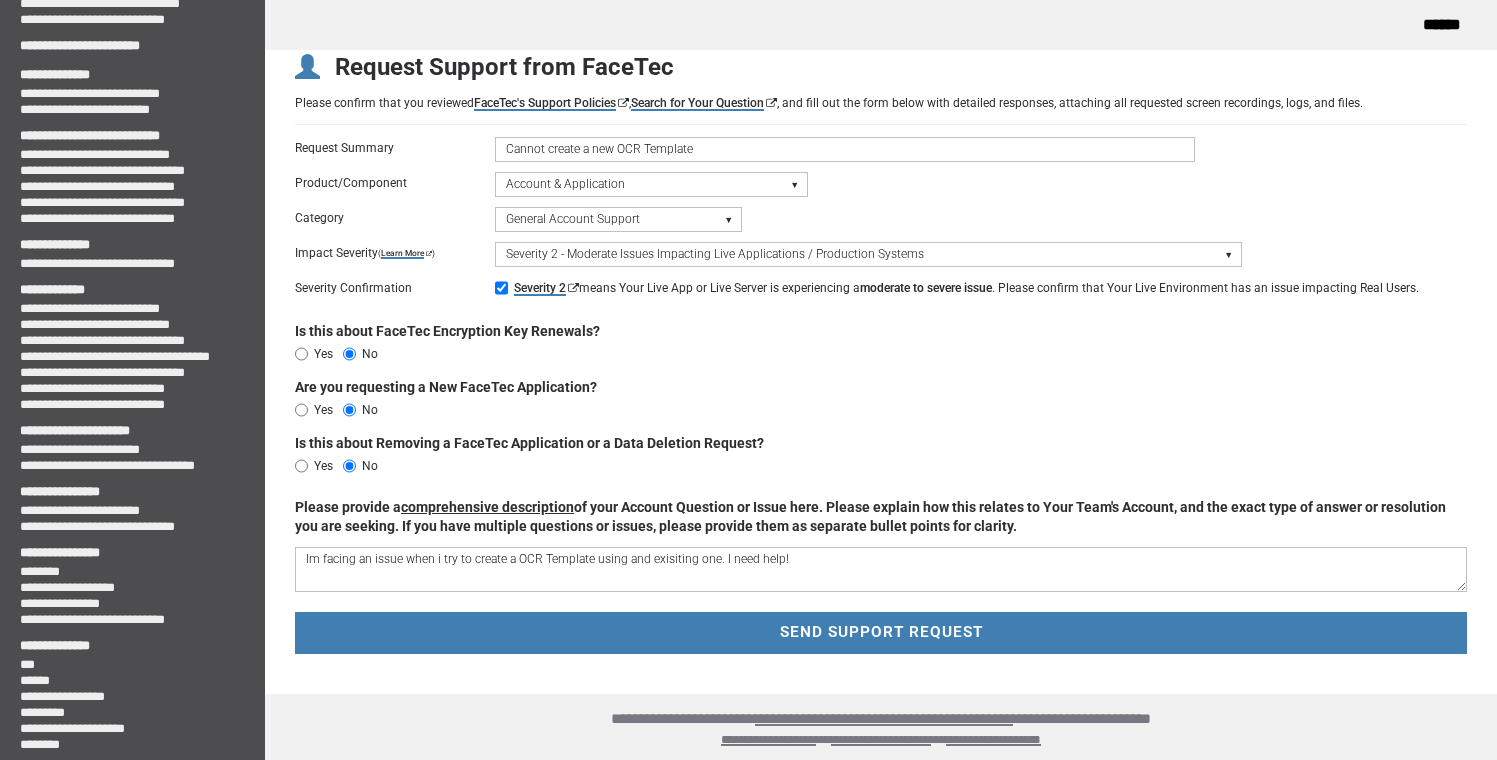 click on "SEND SUPPORT REQUEST" at bounding box center (881, 632) 